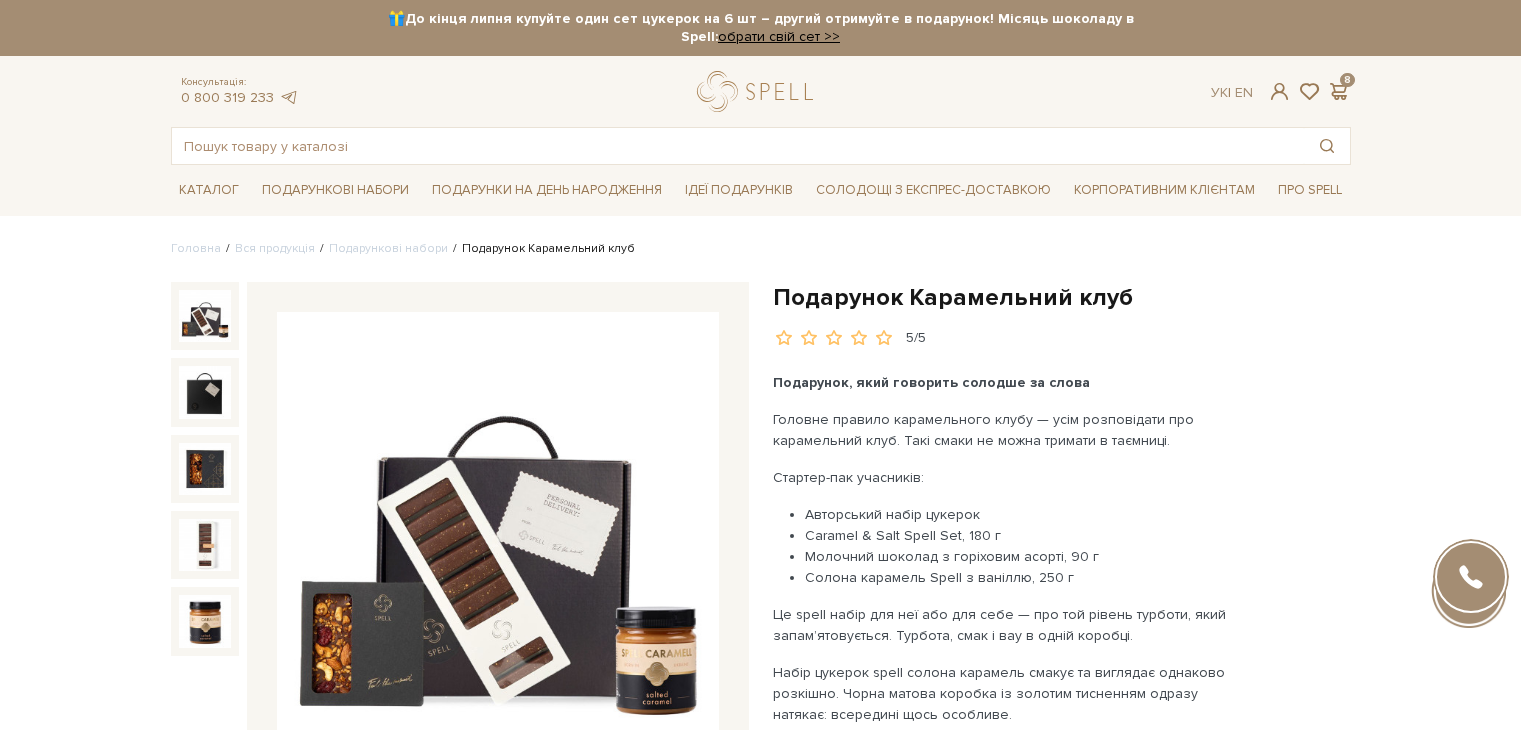 scroll, scrollTop: 200, scrollLeft: 0, axis: vertical 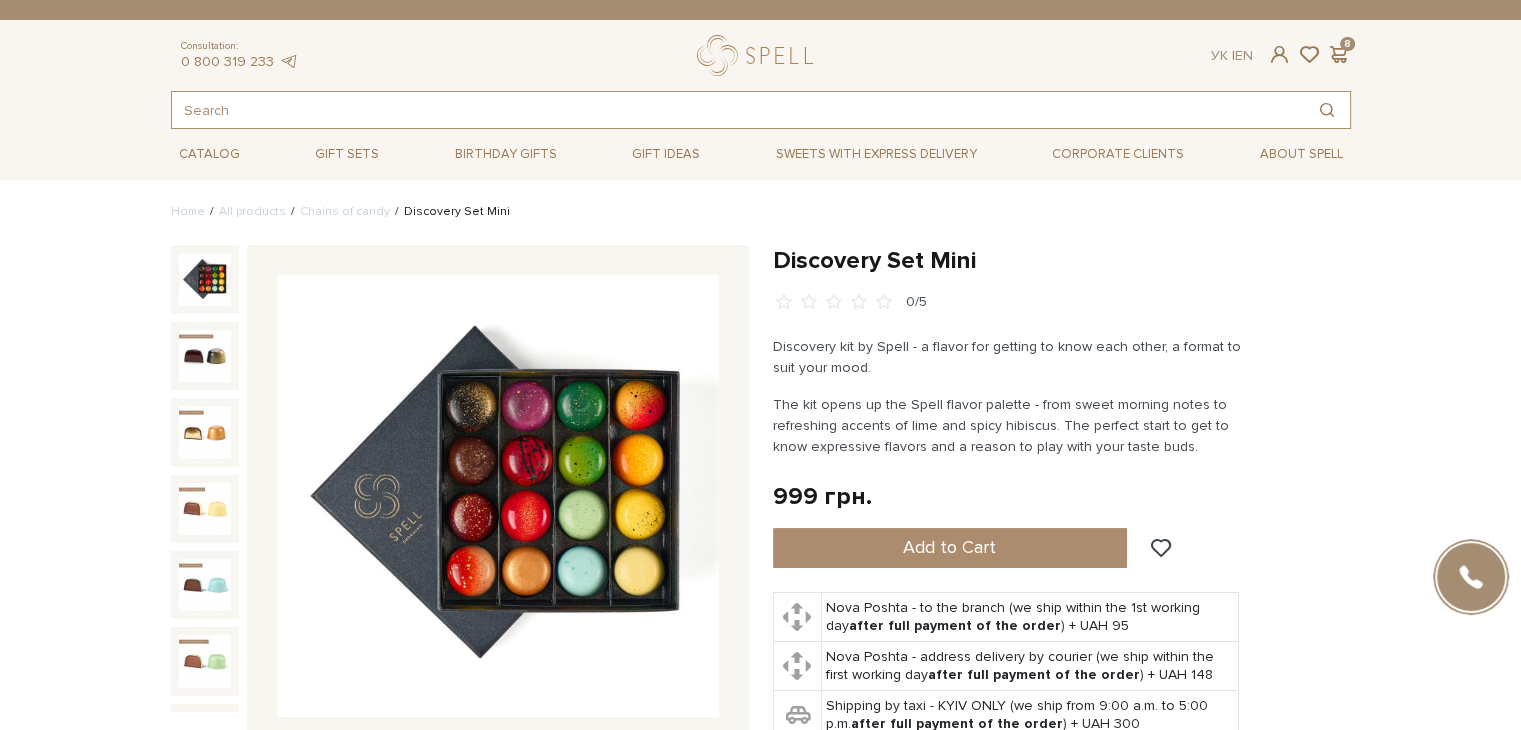 click at bounding box center [738, 110] 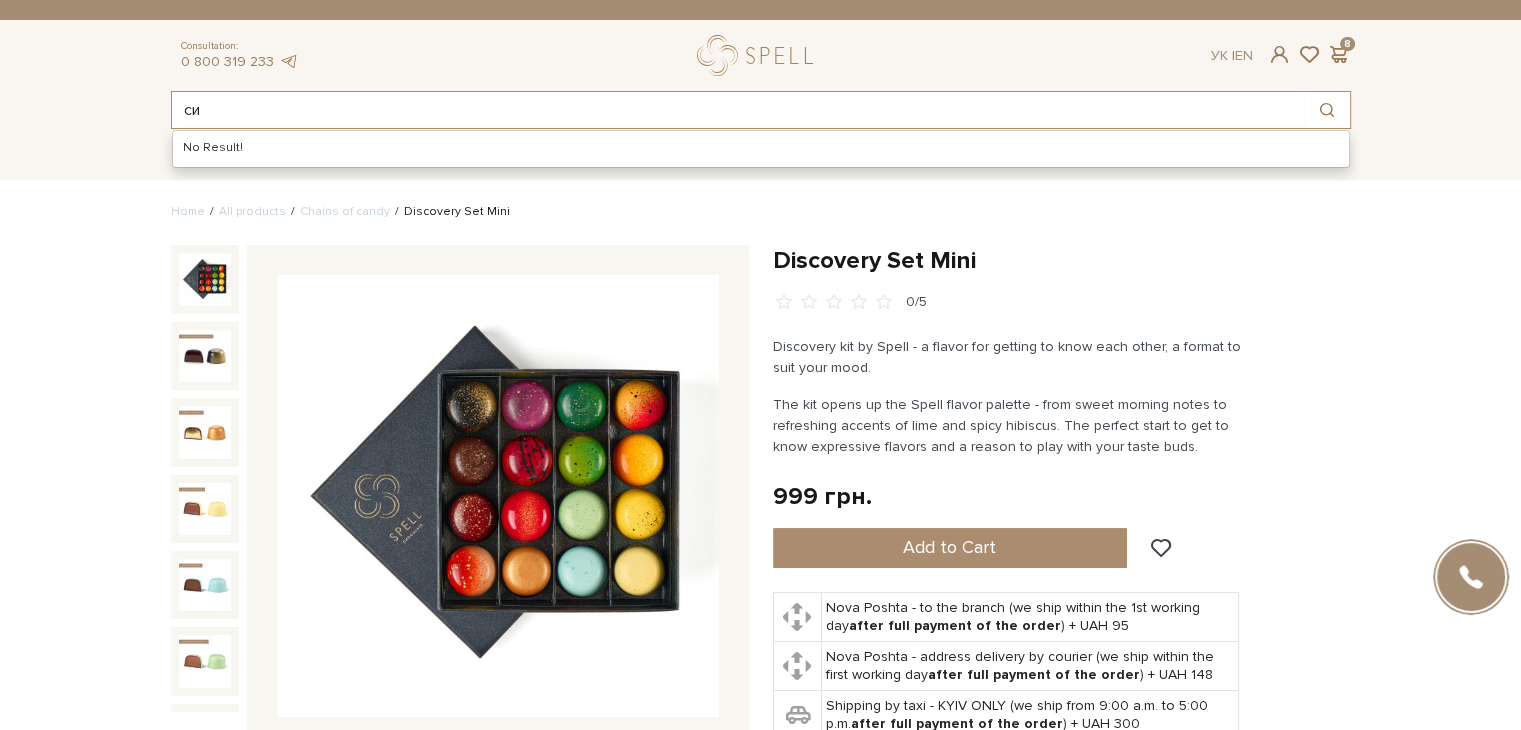 type on "с" 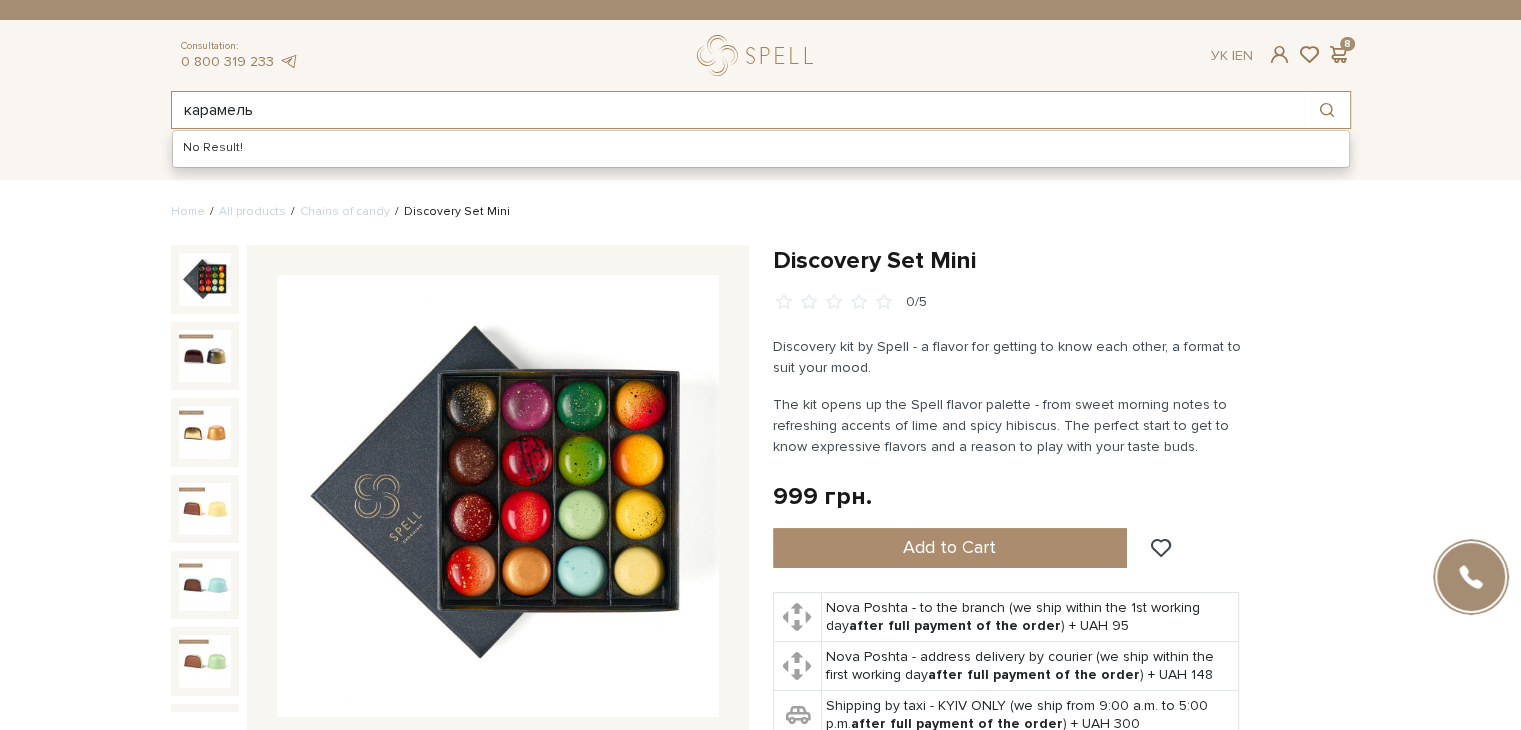 type on "карамель" 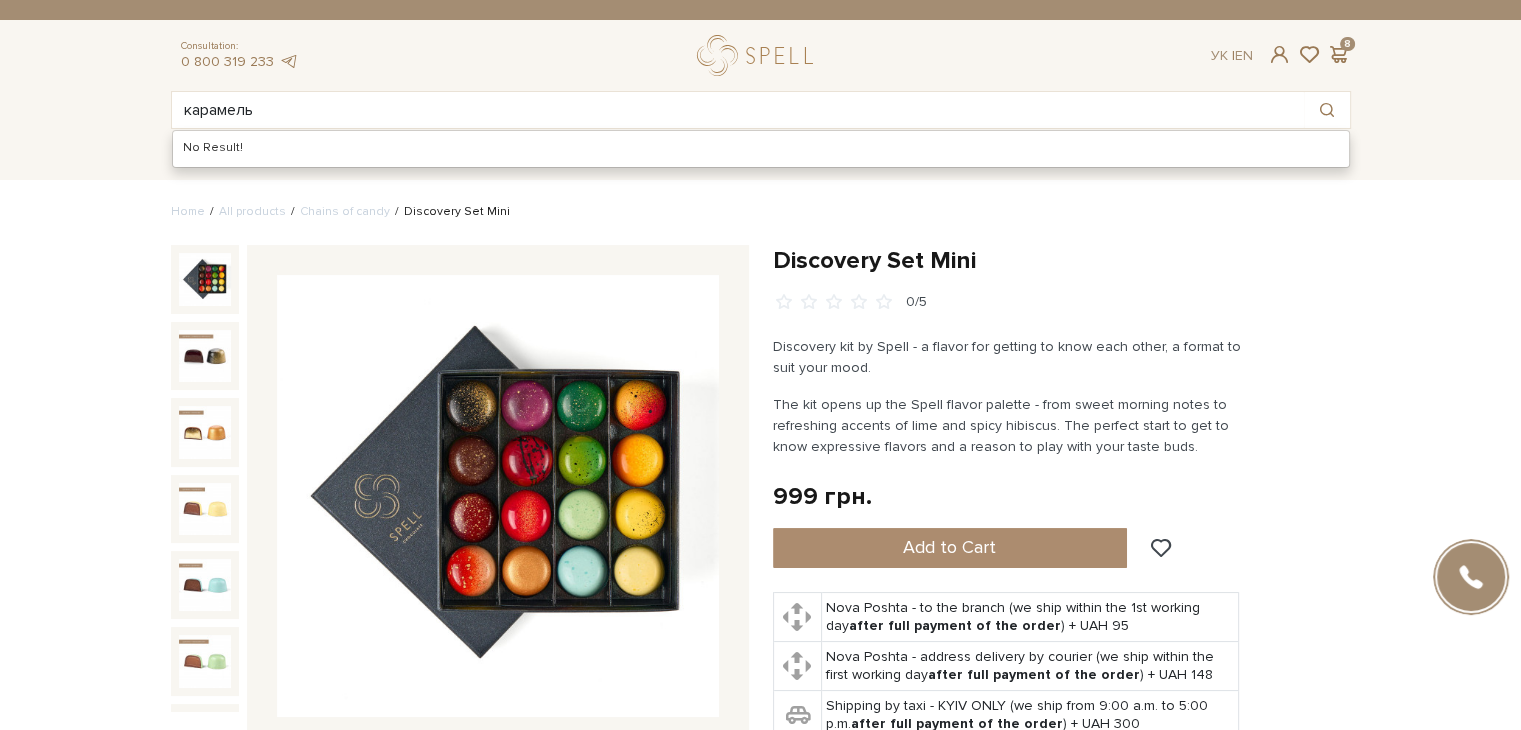 click on "Home
All products
Chains of candy
Discovery Set Mini" at bounding box center (761, 212) 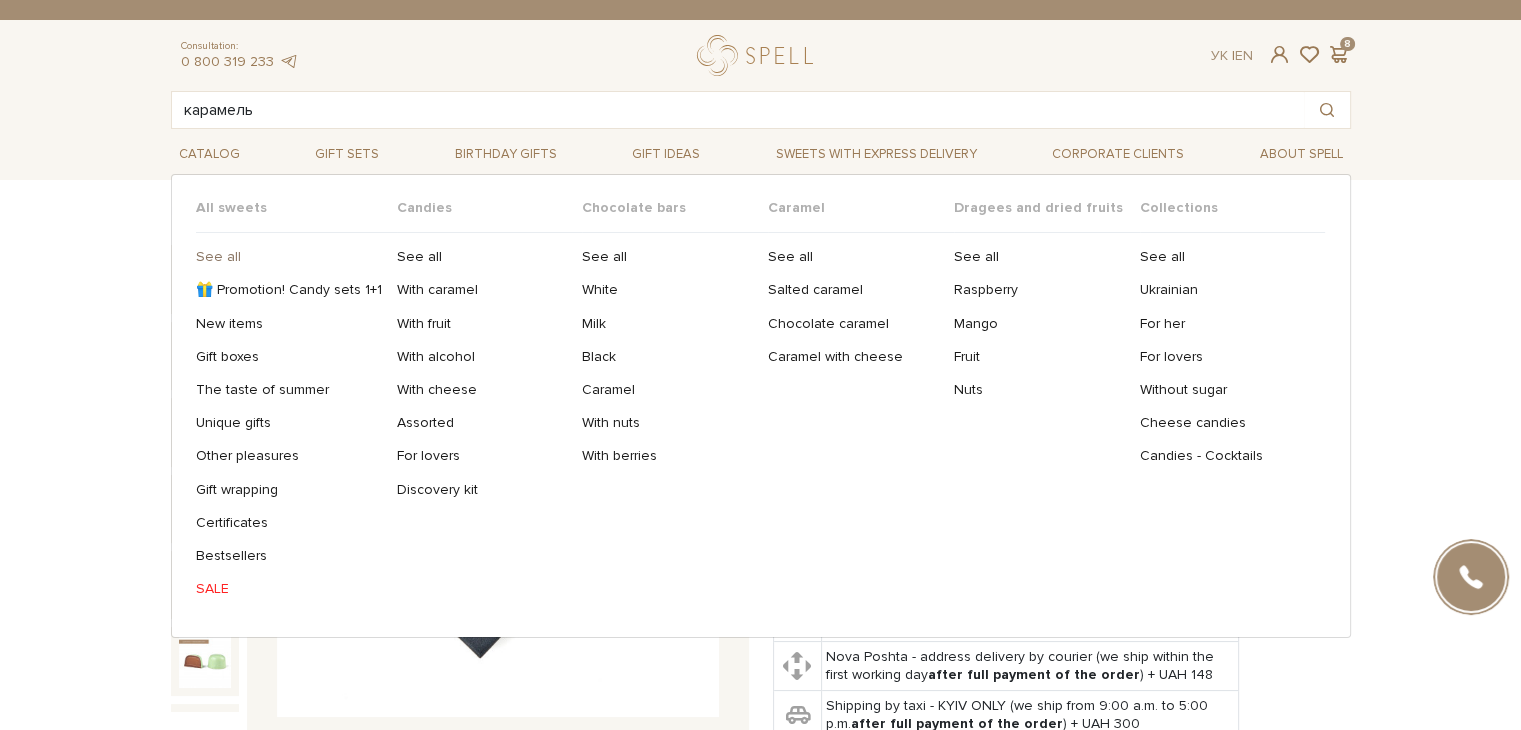 click on "See all" at bounding box center [289, 257] 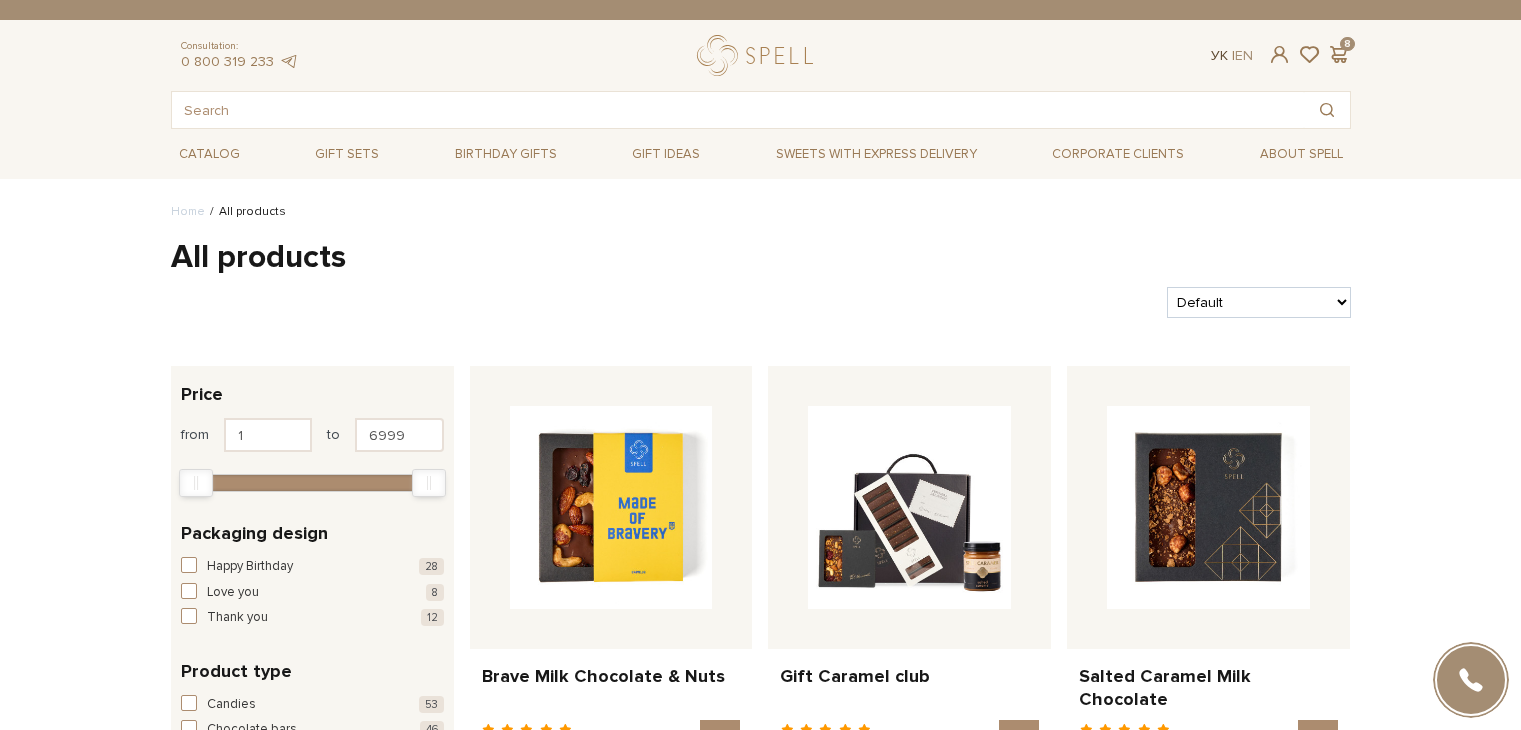 scroll, scrollTop: 0, scrollLeft: 0, axis: both 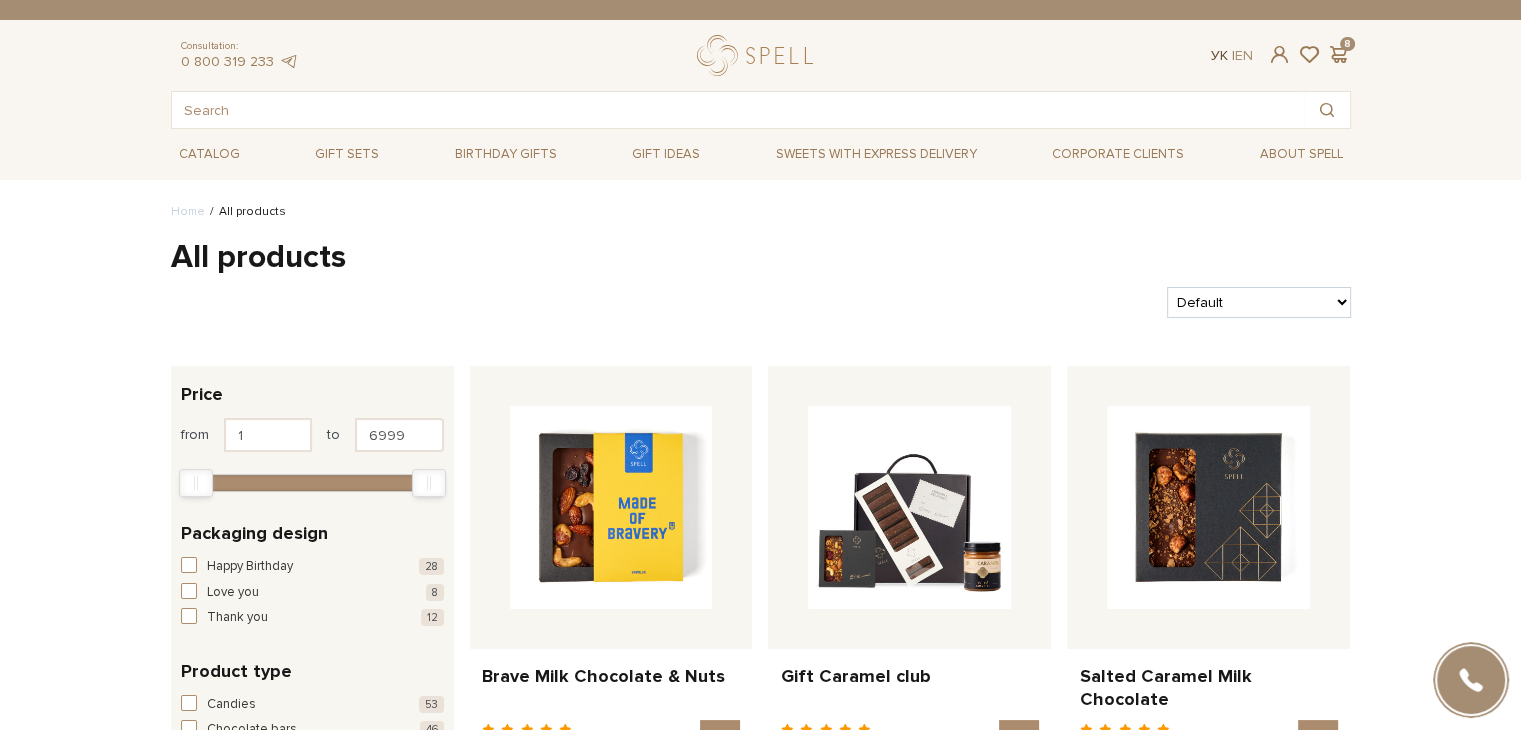 click on "Ук" at bounding box center (1219, 55) 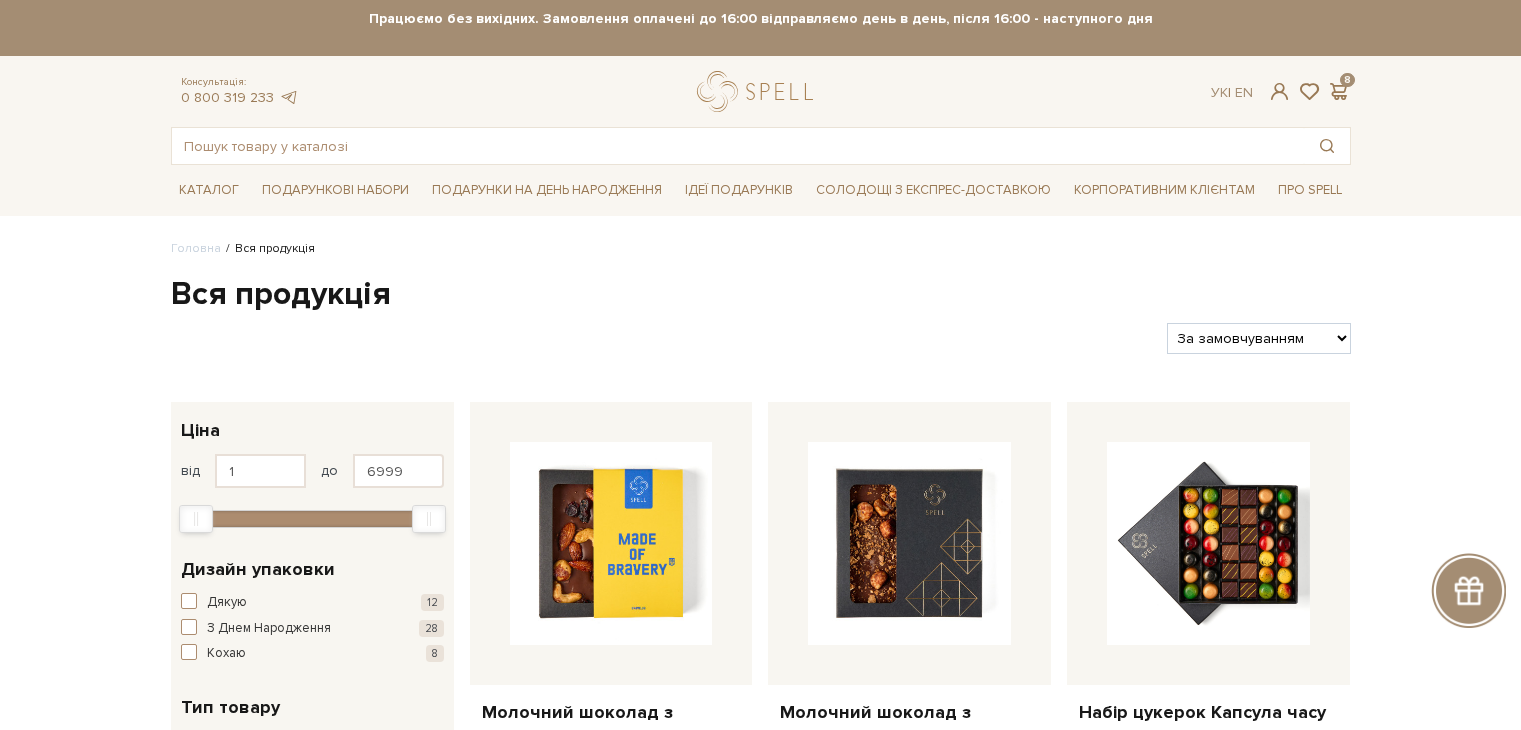 scroll, scrollTop: 0, scrollLeft: 0, axis: both 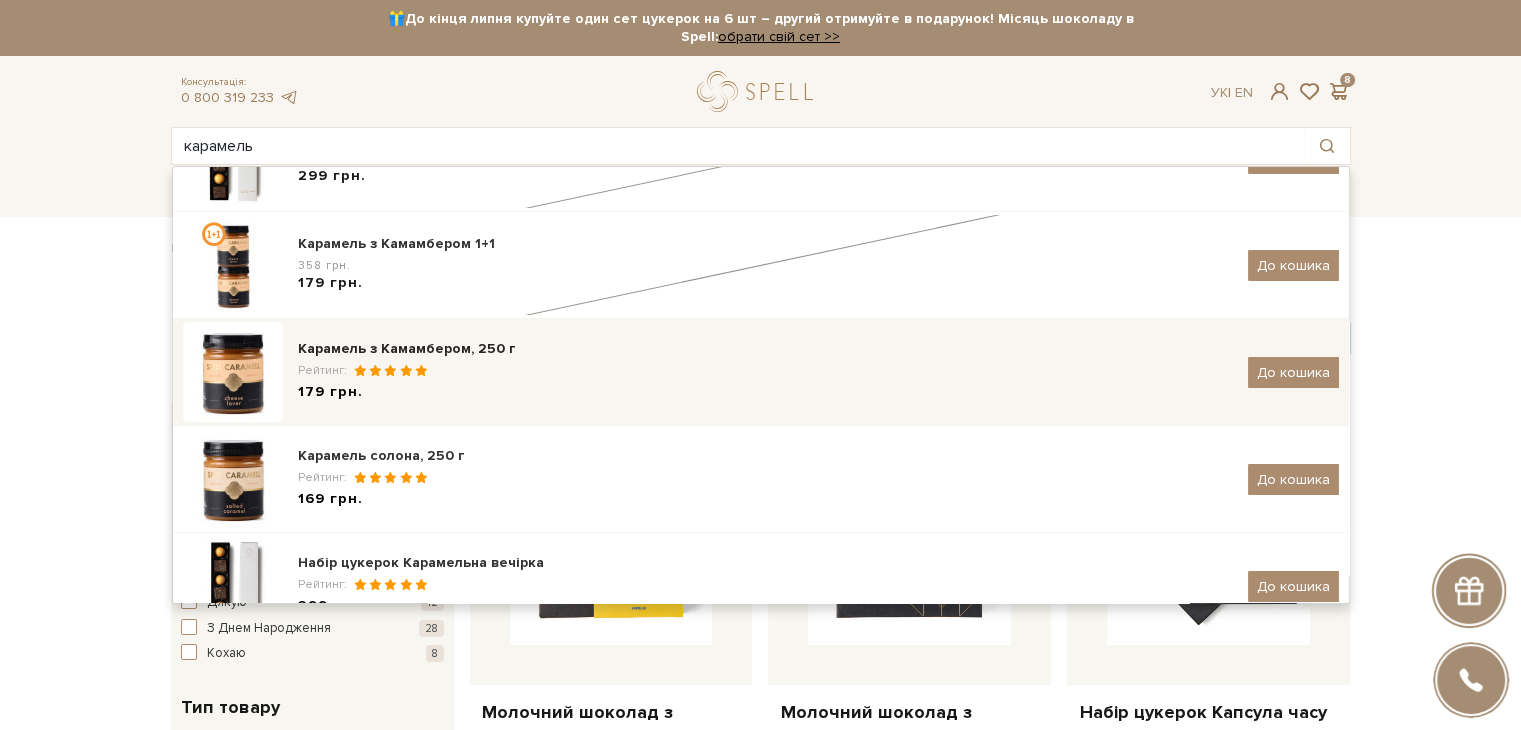 type on "карамель" 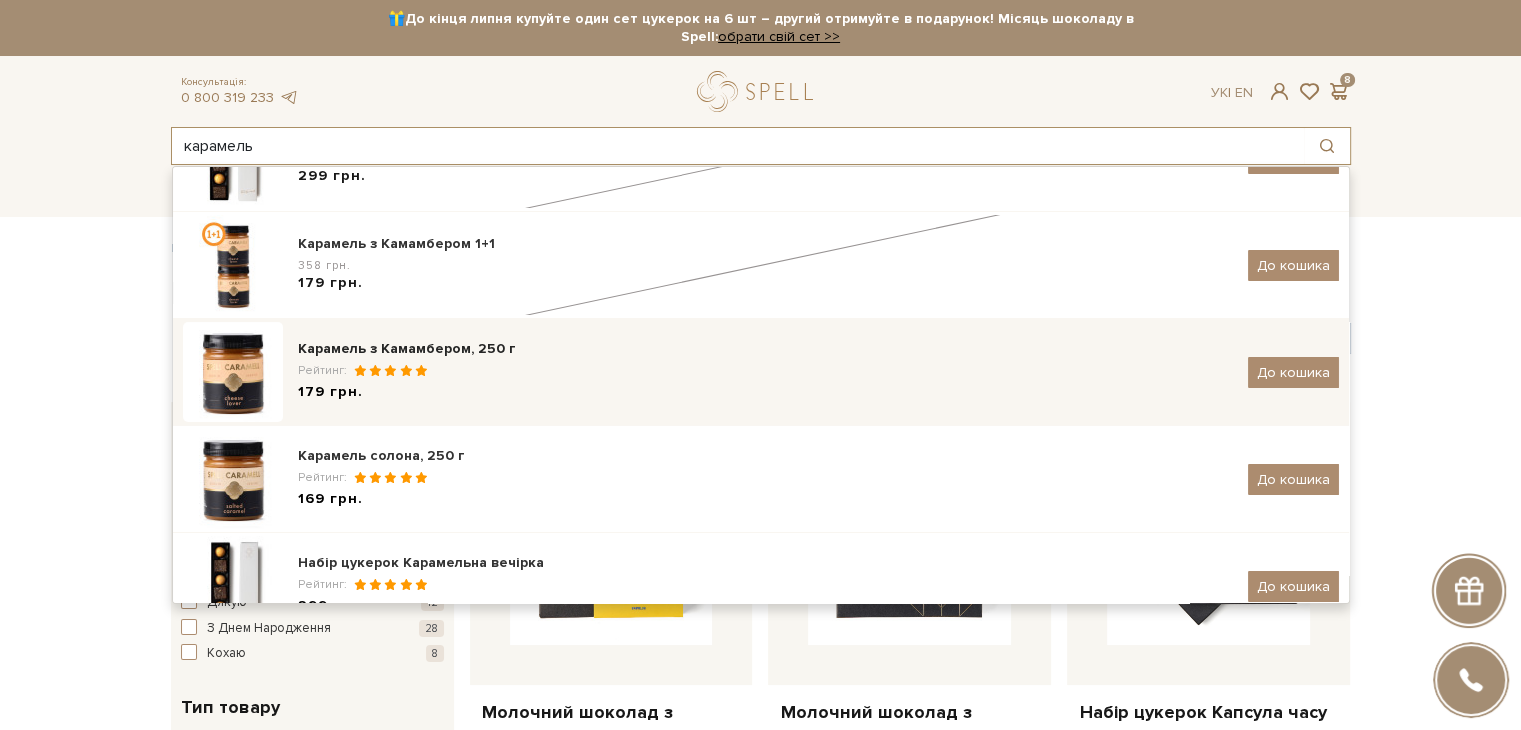 click on "Рейтинг:" at bounding box center (765, 370) 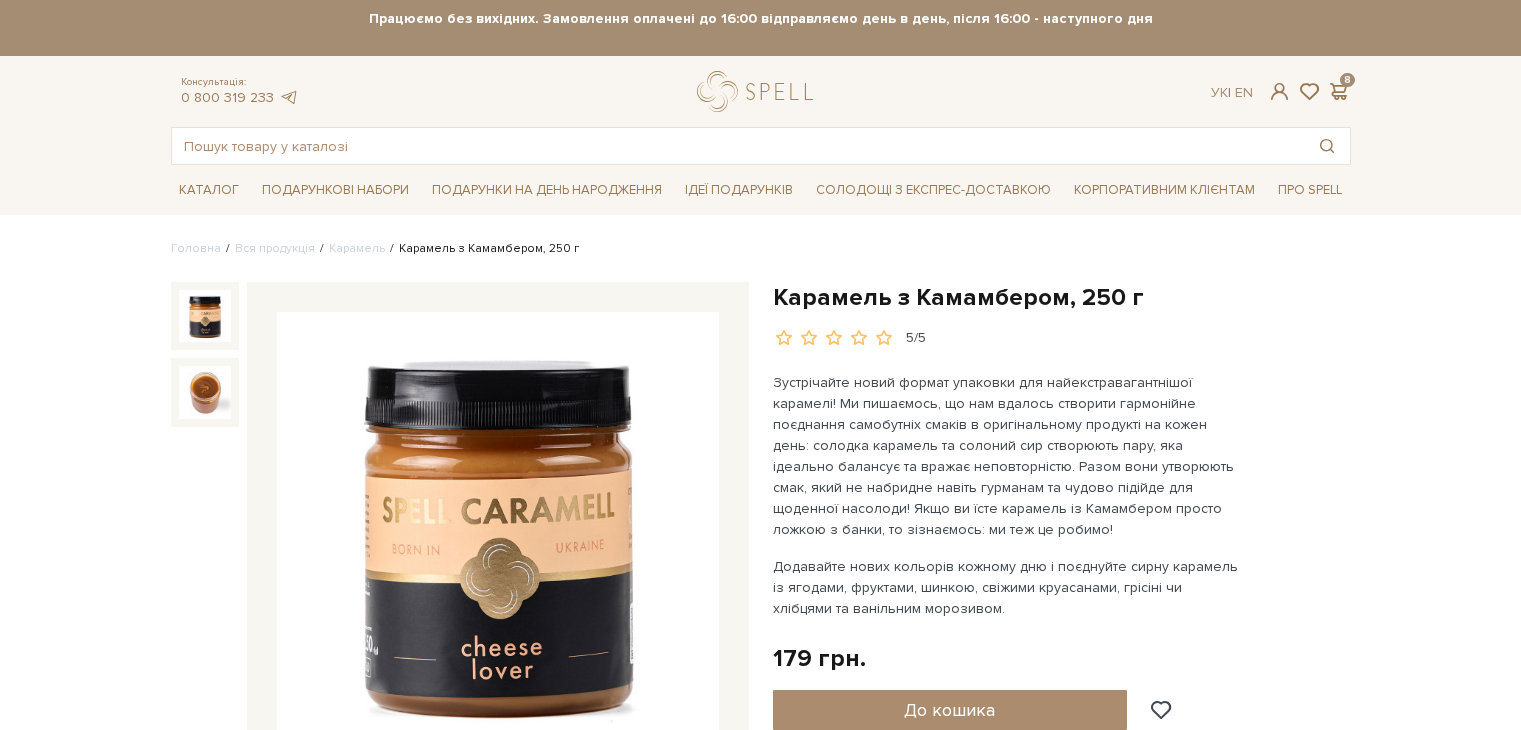 scroll, scrollTop: 0, scrollLeft: 0, axis: both 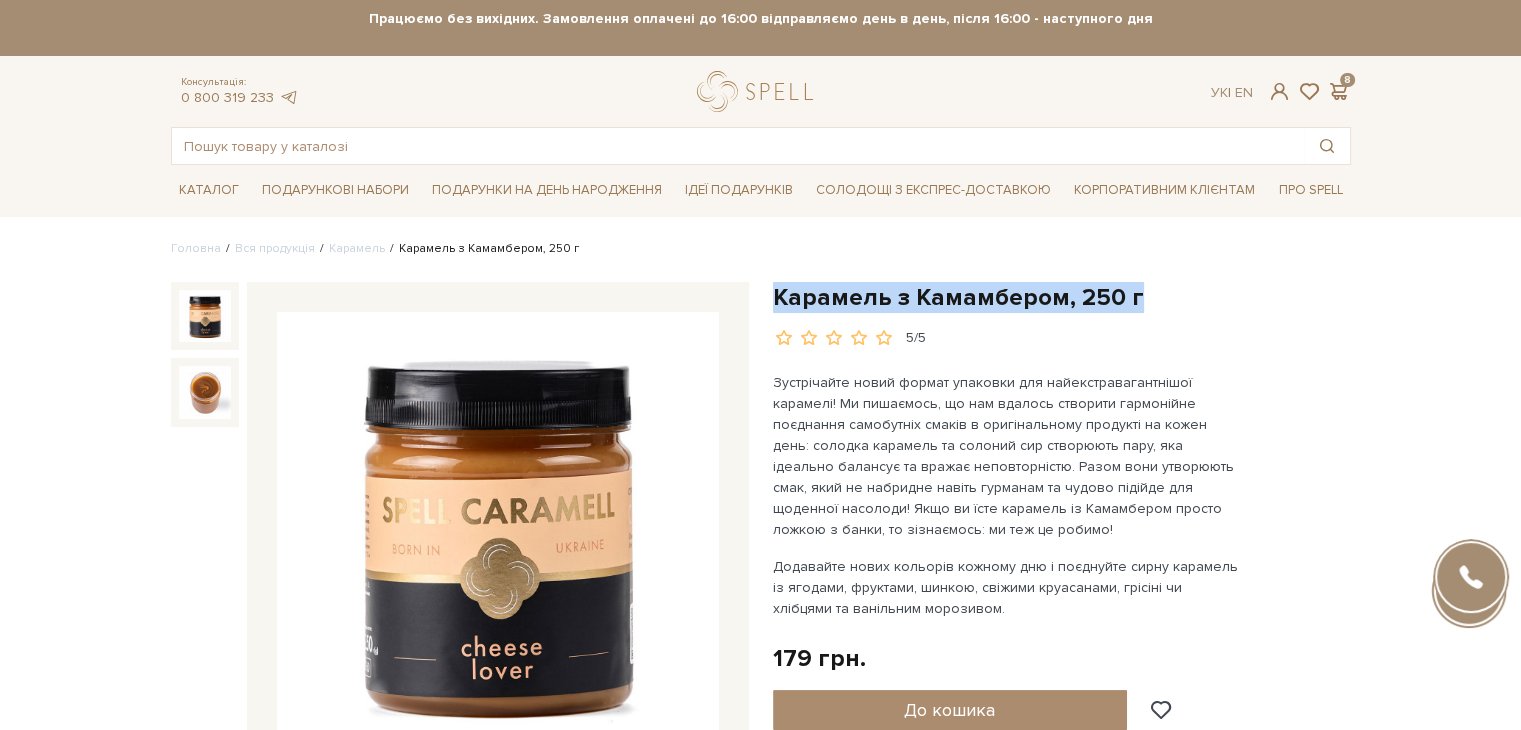 drag, startPoint x: 776, startPoint y: 291, endPoint x: 1144, endPoint y: 276, distance: 368.30557 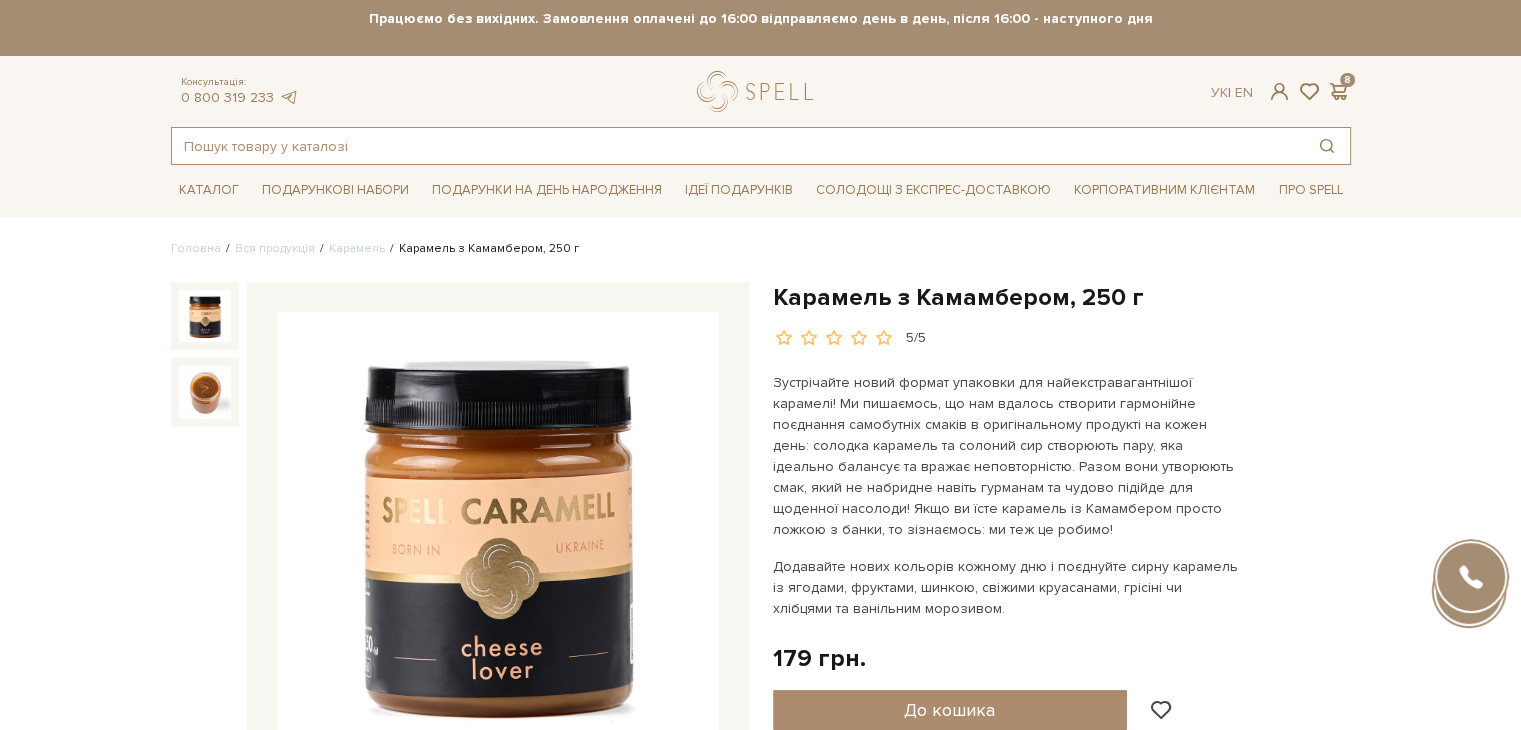click at bounding box center (738, 146) 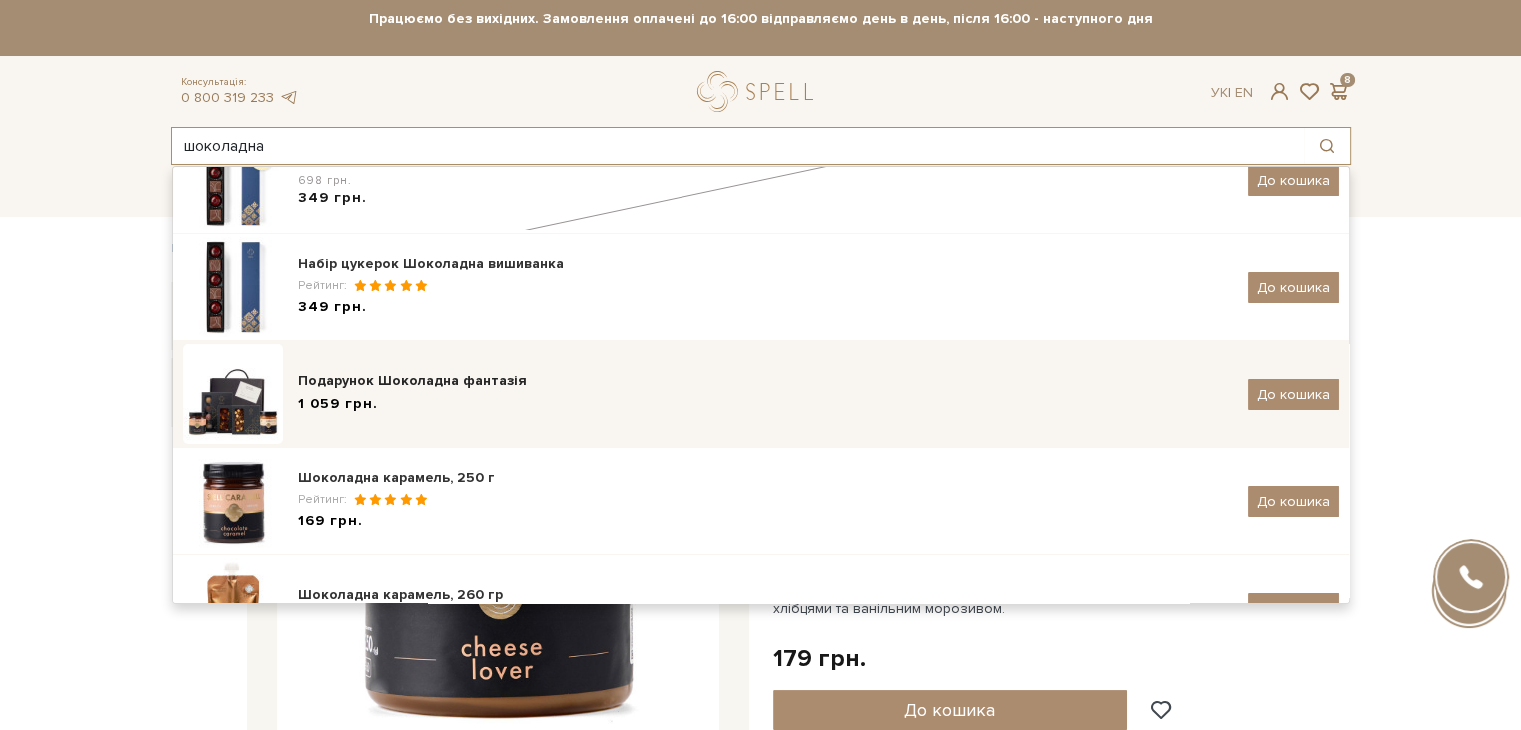 scroll, scrollTop: 100, scrollLeft: 0, axis: vertical 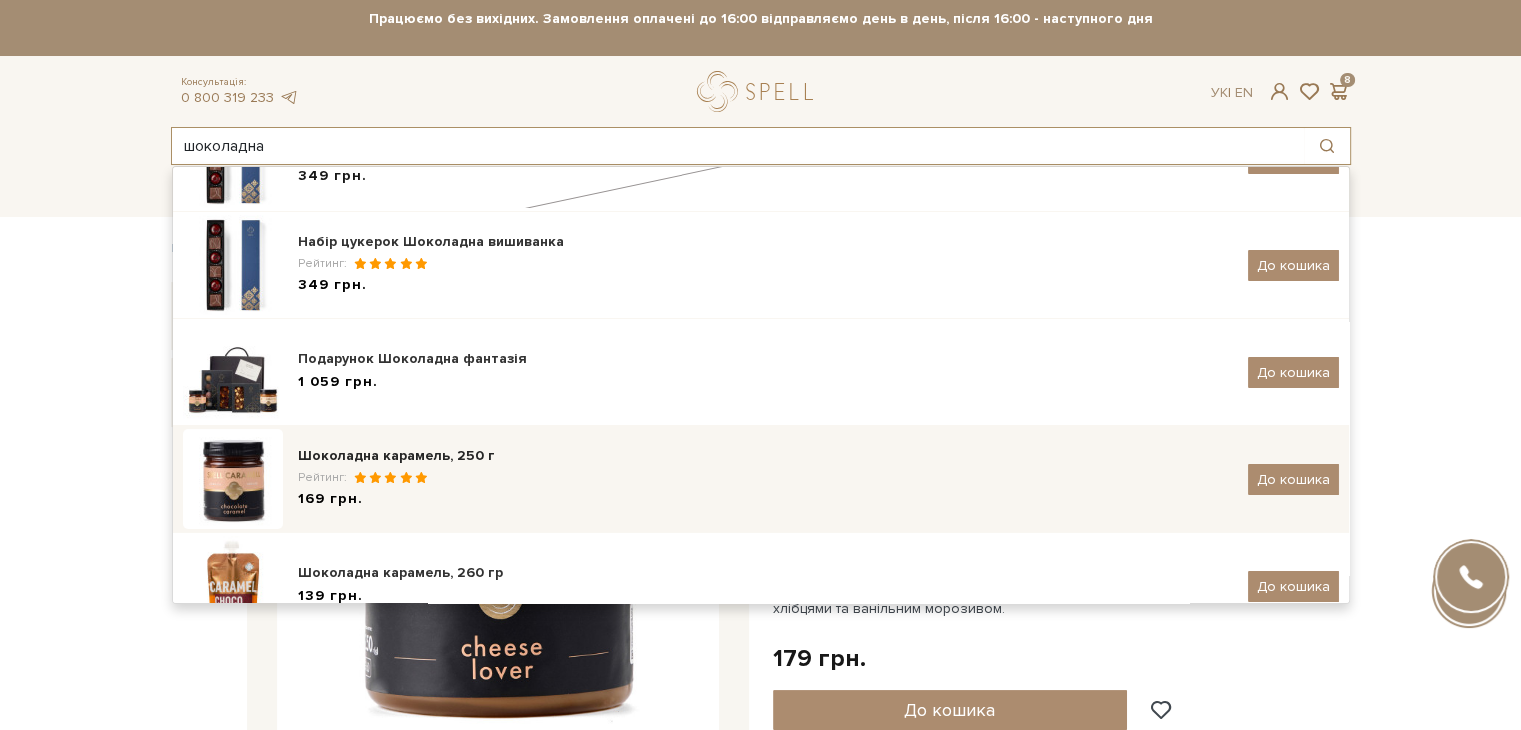 type on "шоколадна" 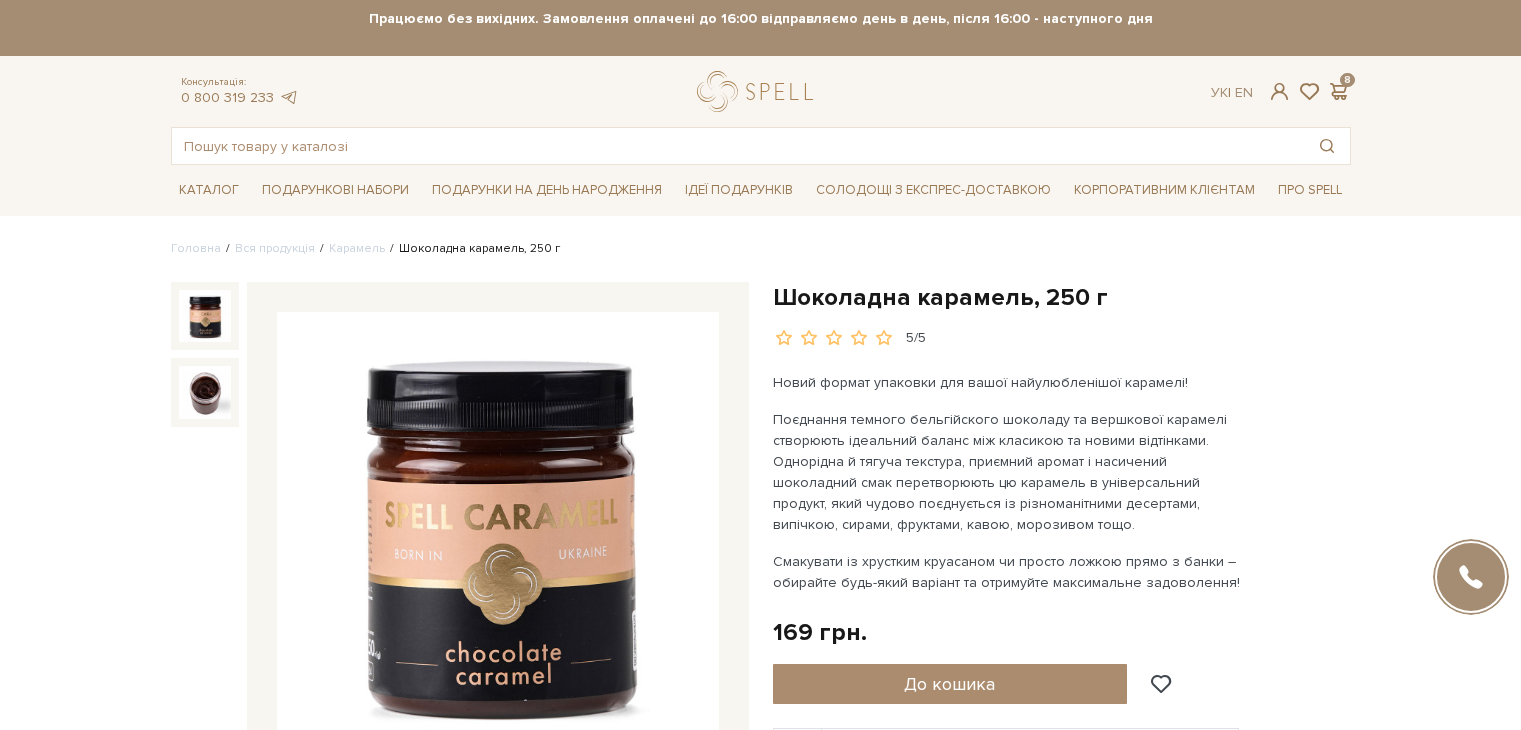 scroll, scrollTop: 0, scrollLeft: 0, axis: both 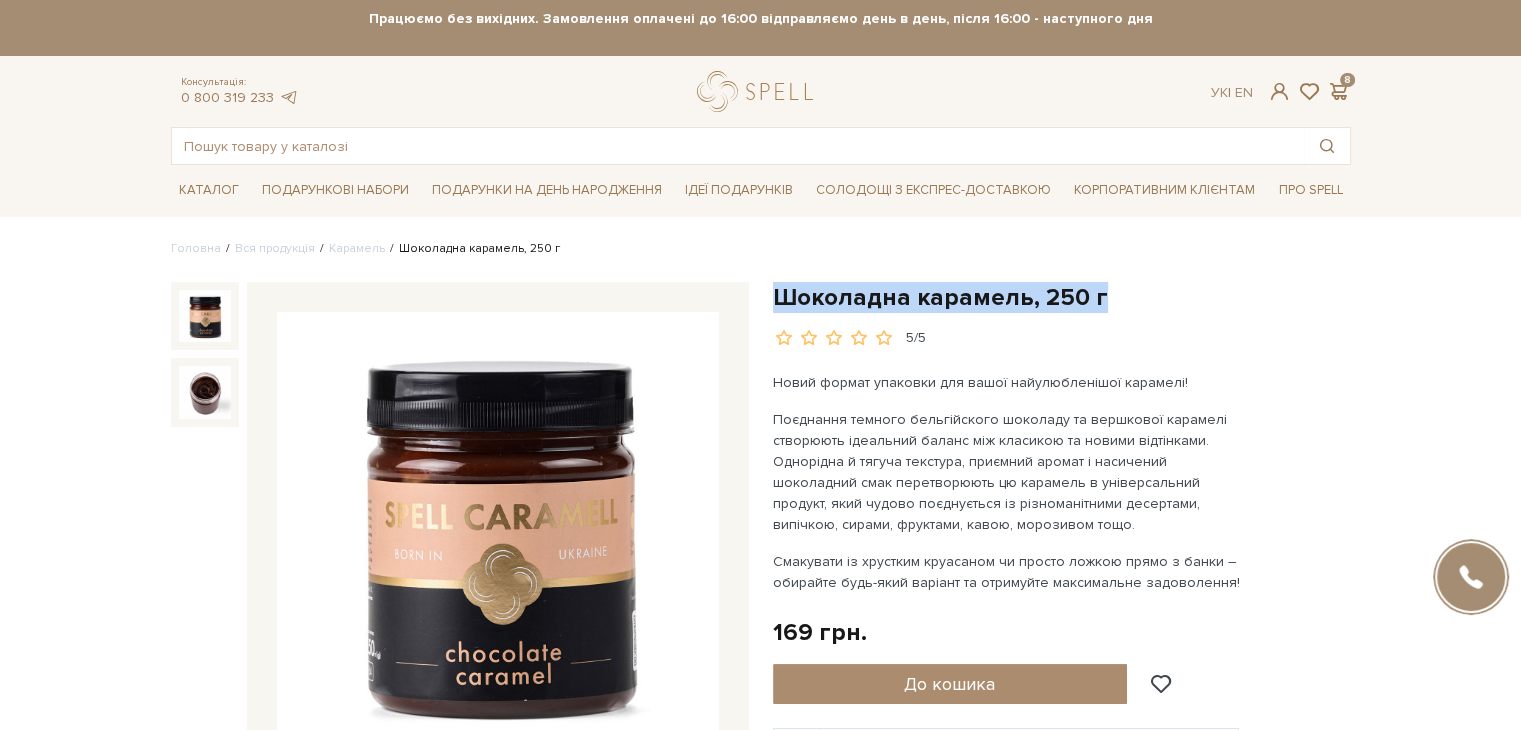 drag, startPoint x: 781, startPoint y: 285, endPoint x: 1100, endPoint y: 310, distance: 319.97812 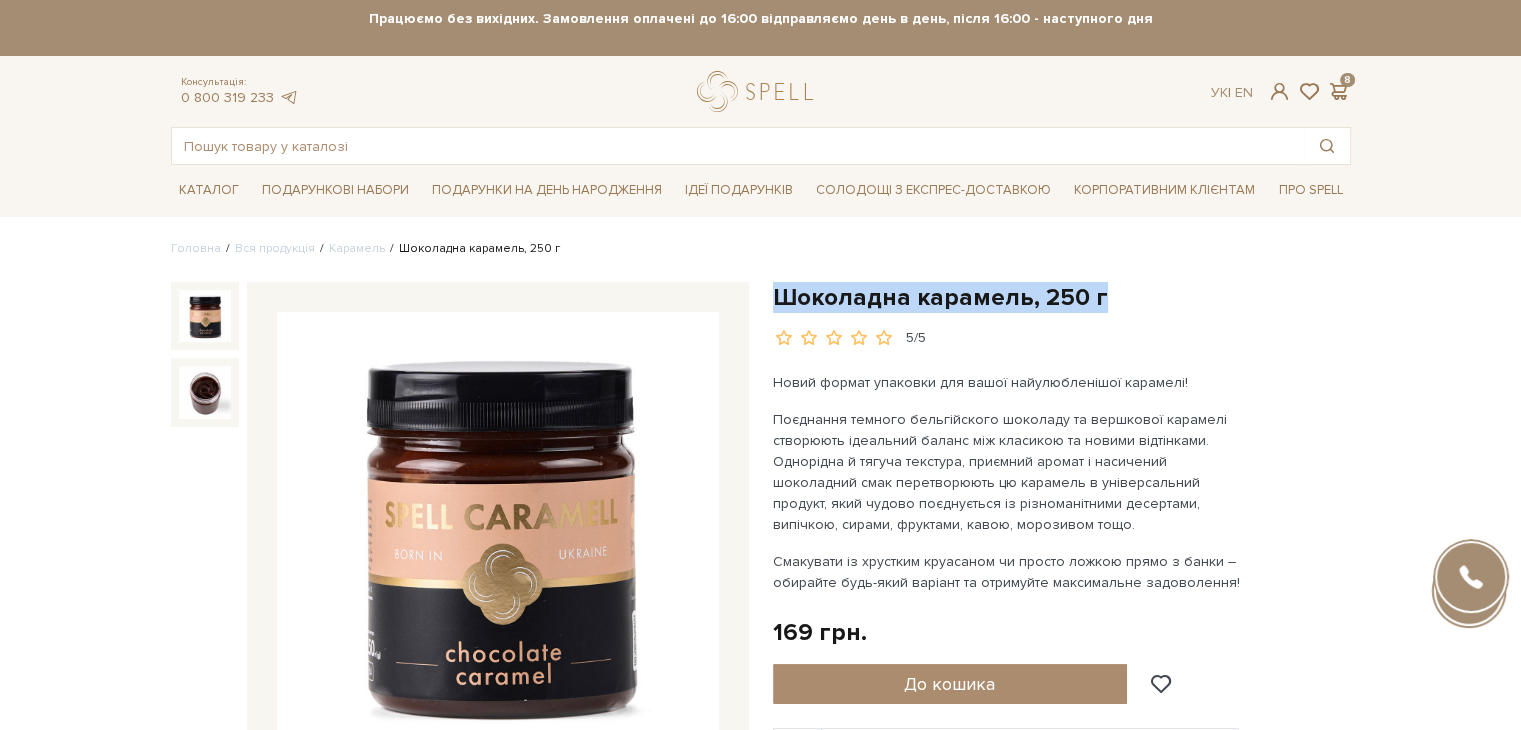 click on "Шоколадна карамель, 250 г" at bounding box center (1062, 297) 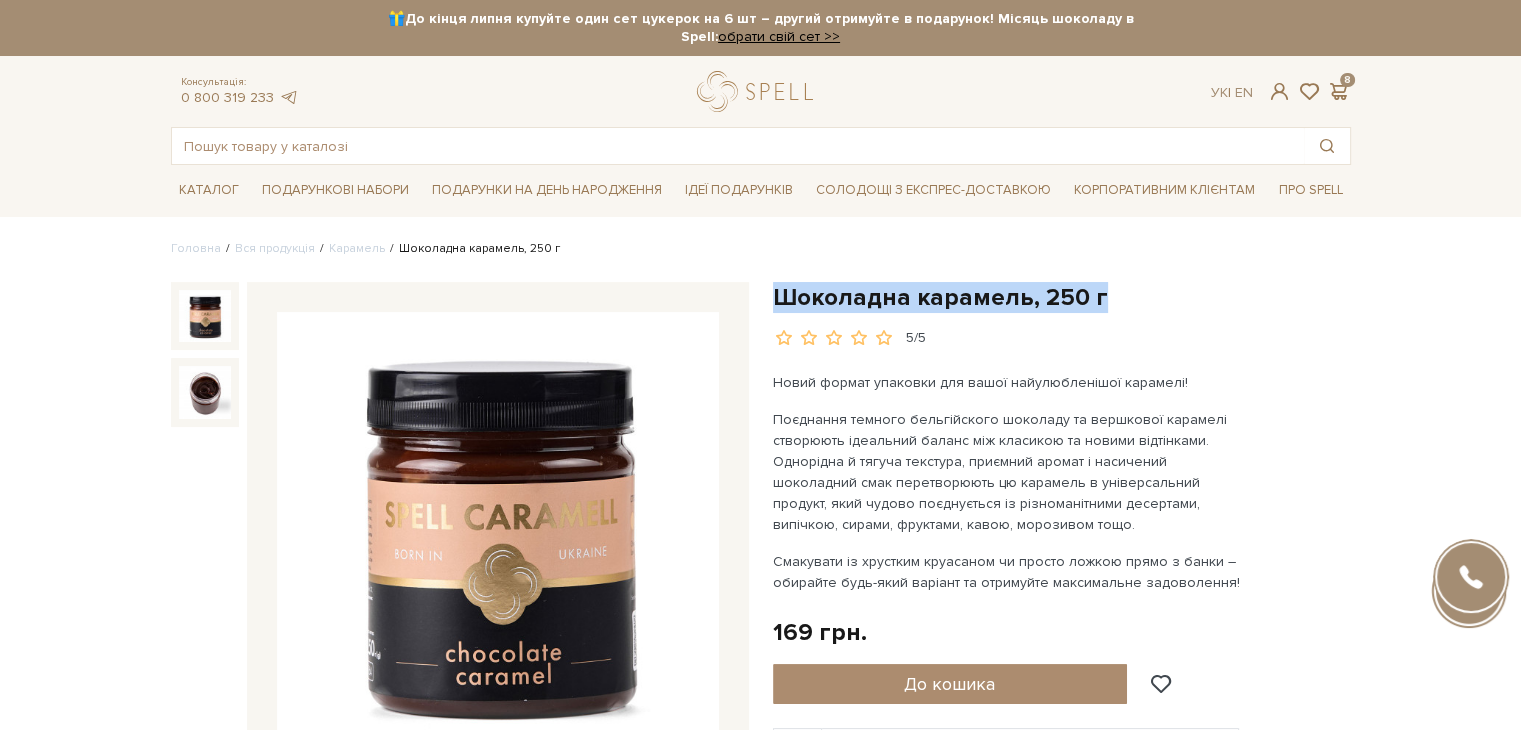 drag, startPoint x: 775, startPoint y: 291, endPoint x: 1124, endPoint y: 293, distance: 349.00574 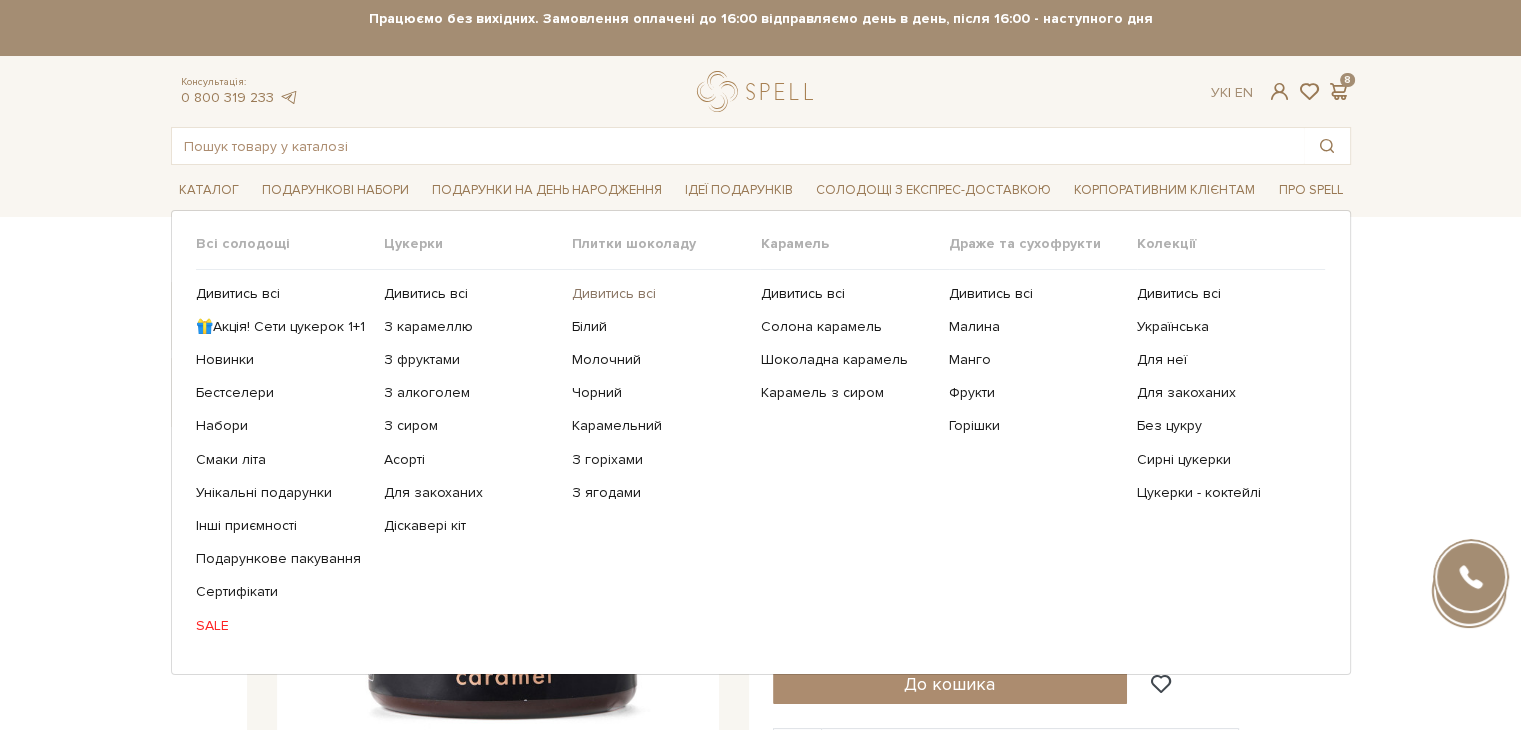 click on "Дивитись всі" at bounding box center (658, 294) 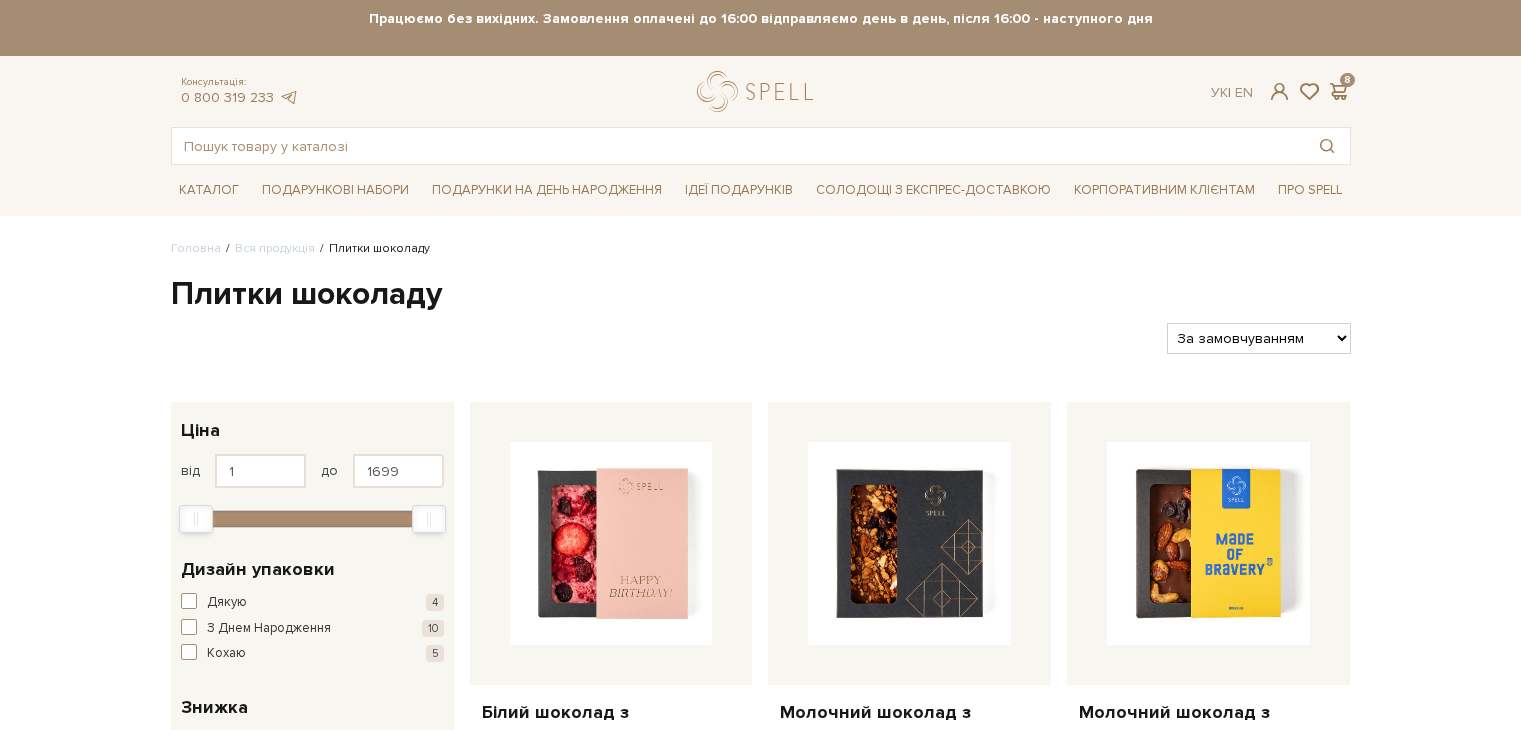 scroll, scrollTop: 0, scrollLeft: 0, axis: both 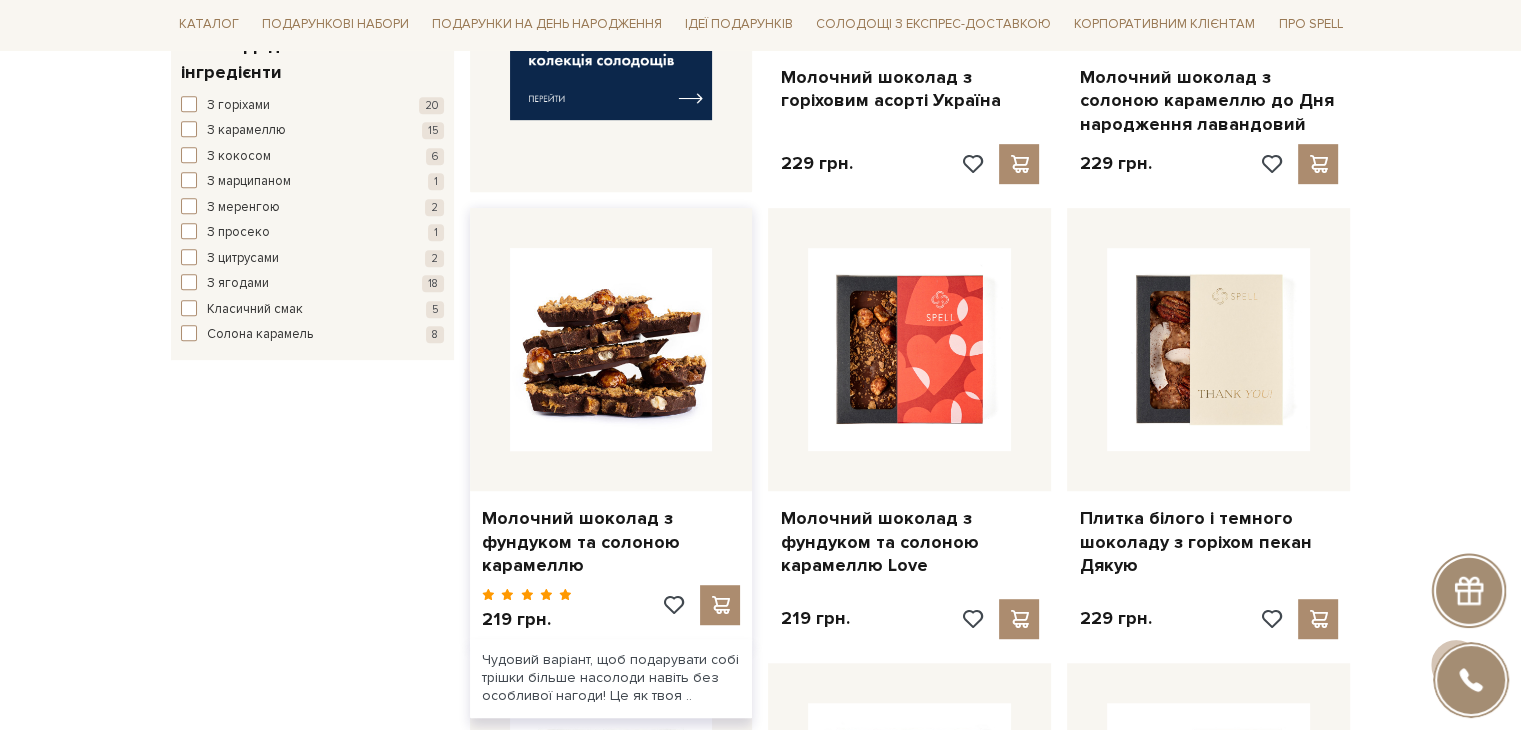 click at bounding box center [611, 349] 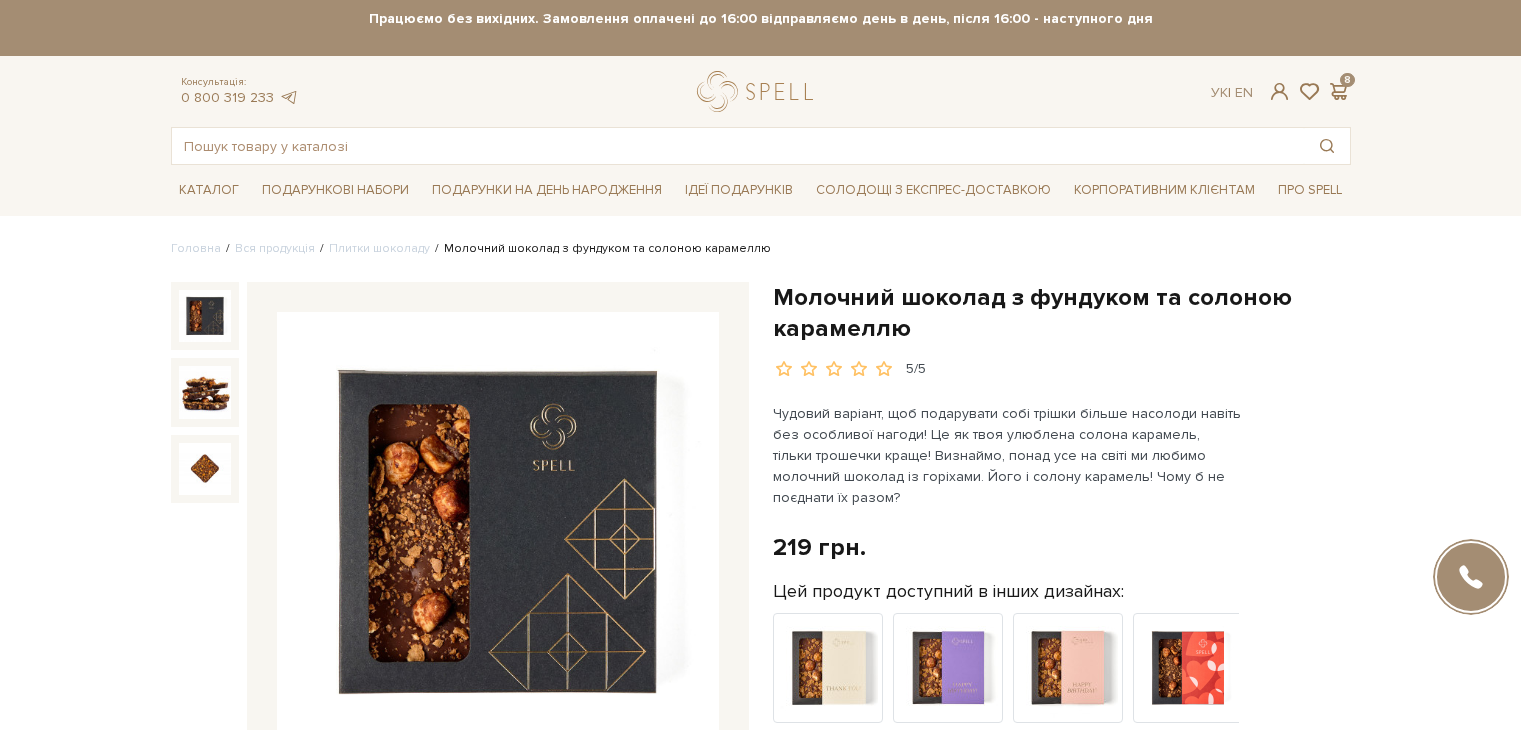 scroll, scrollTop: 0, scrollLeft: 0, axis: both 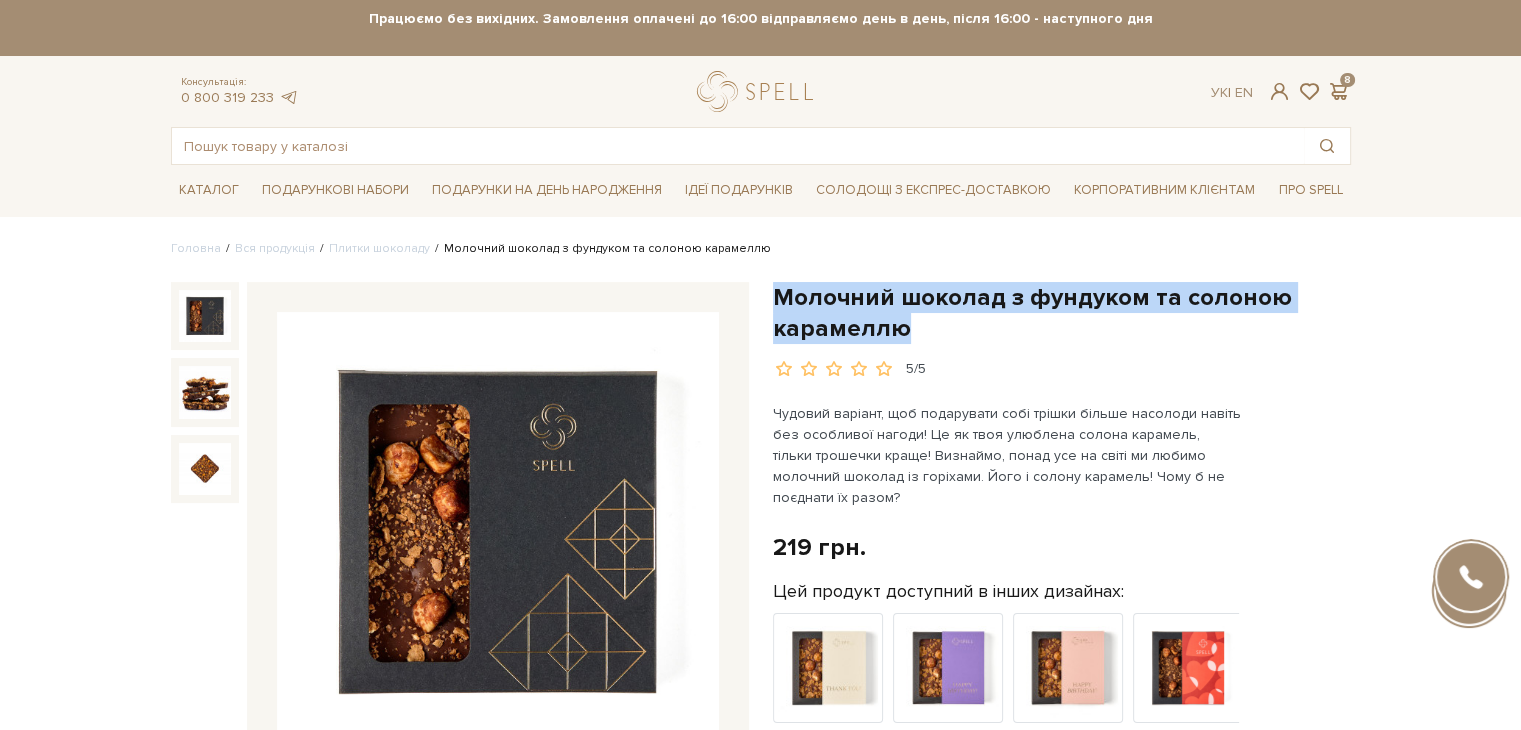 drag, startPoint x: 781, startPoint y: 294, endPoint x: 922, endPoint y: 326, distance: 144.58562 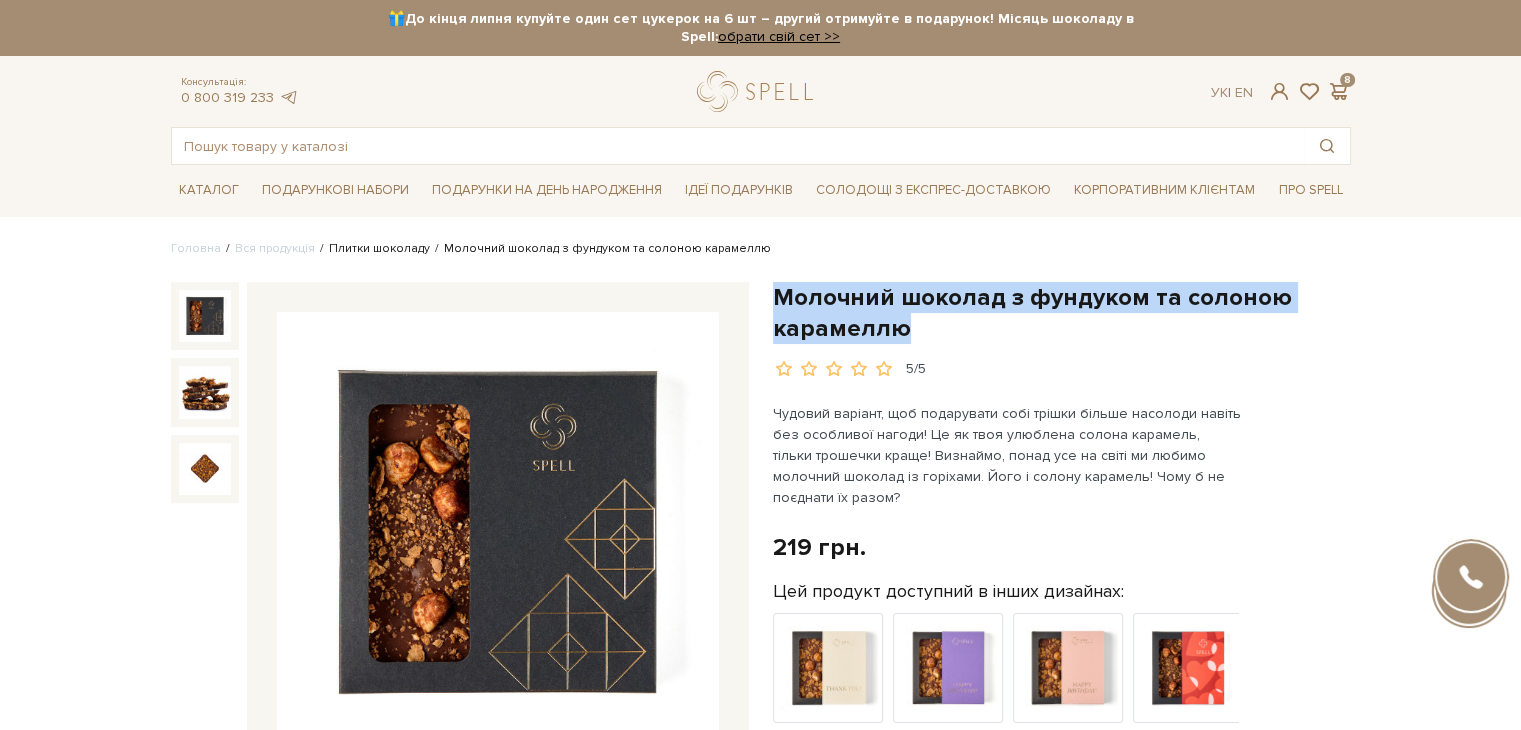 click on "Плитки шоколаду" at bounding box center (379, 248) 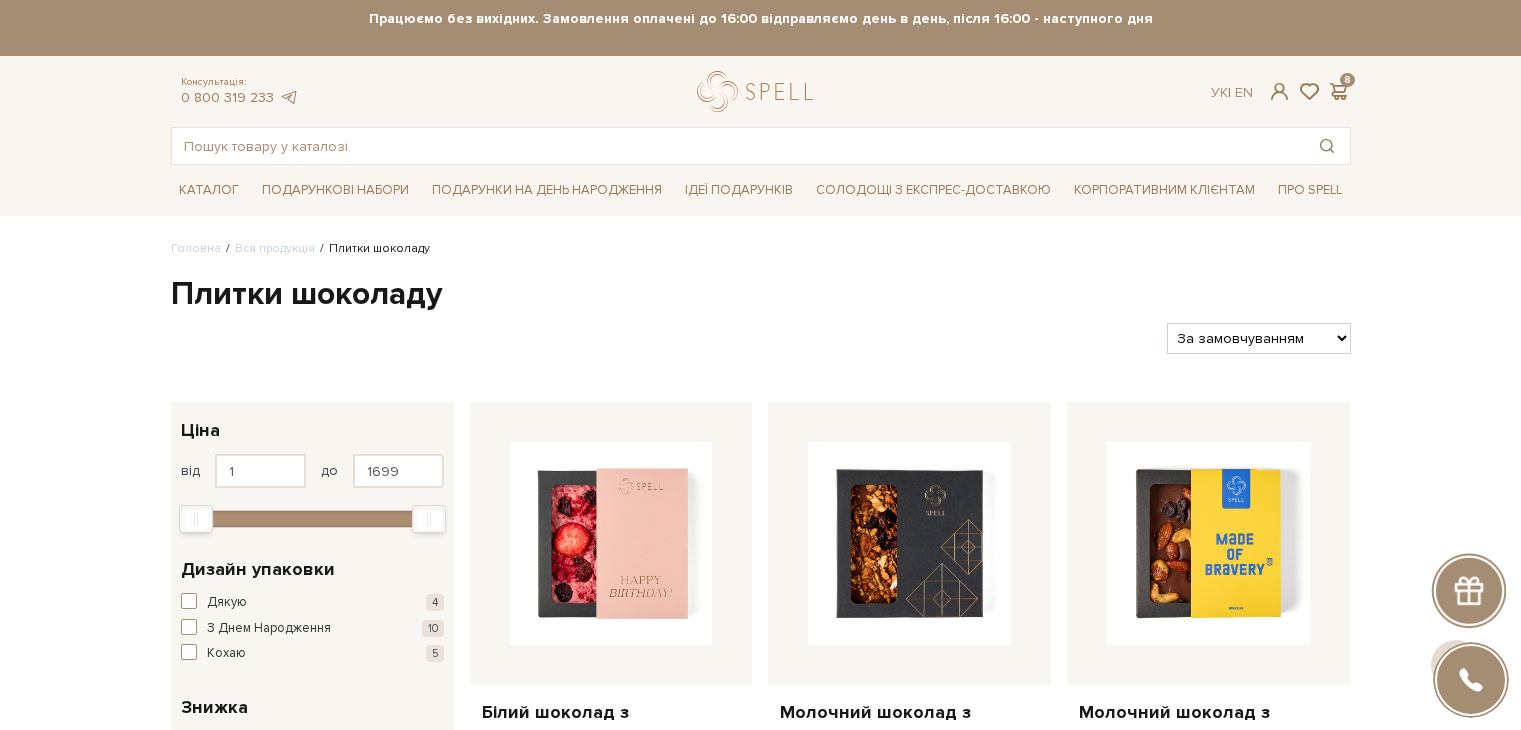 scroll, scrollTop: 600, scrollLeft: 0, axis: vertical 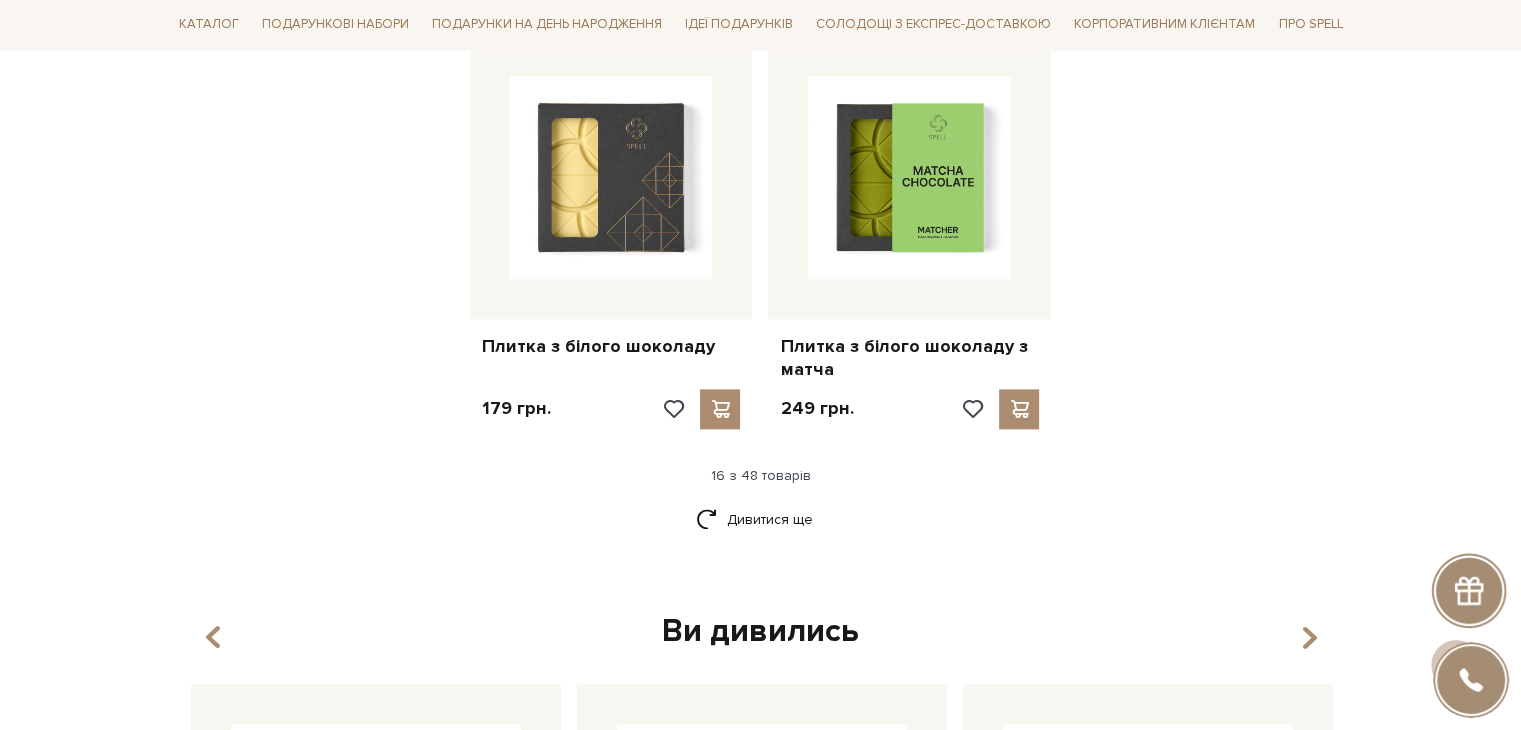 drag, startPoint x: 764, startPoint y: 518, endPoint x: 834, endPoint y: 494, distance: 74 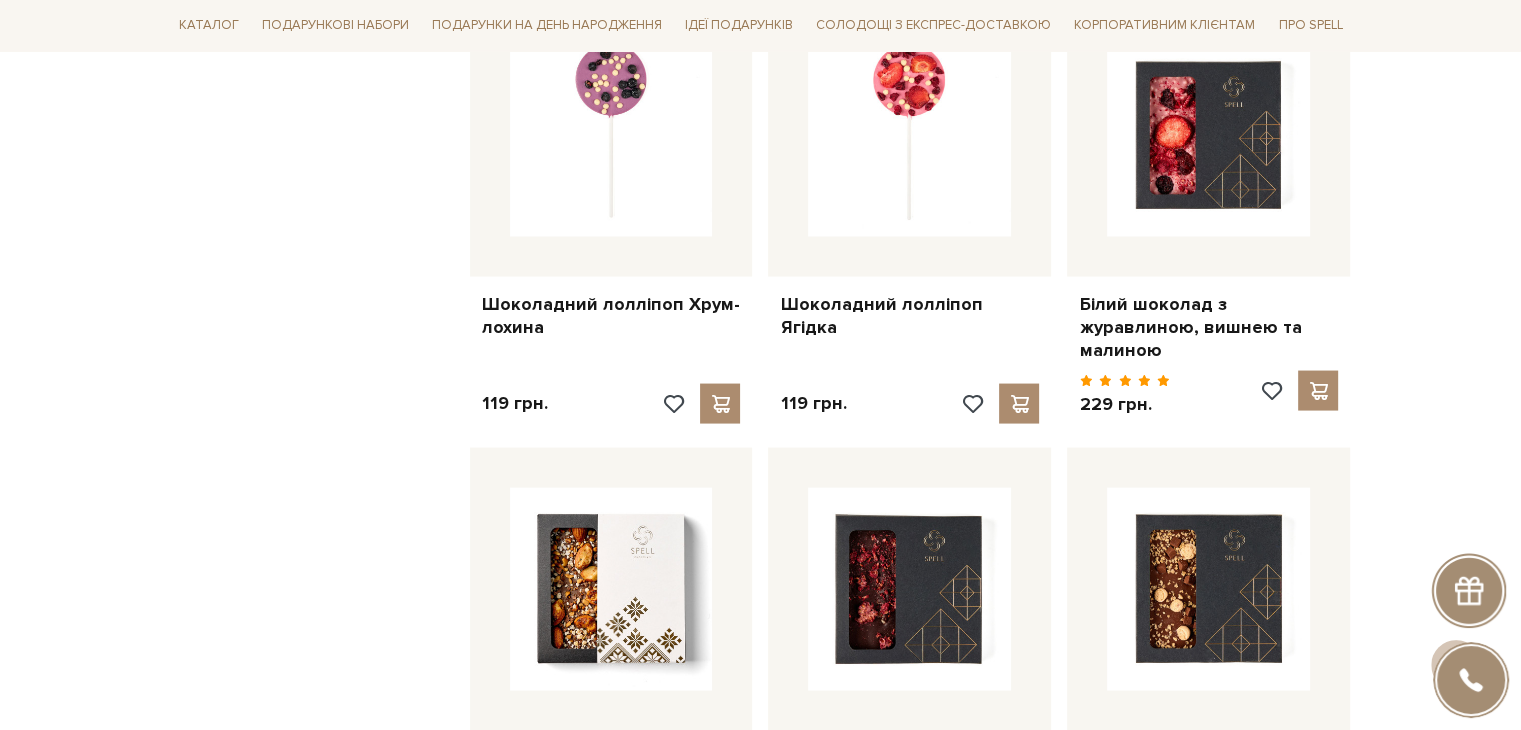 scroll, scrollTop: 4200, scrollLeft: 0, axis: vertical 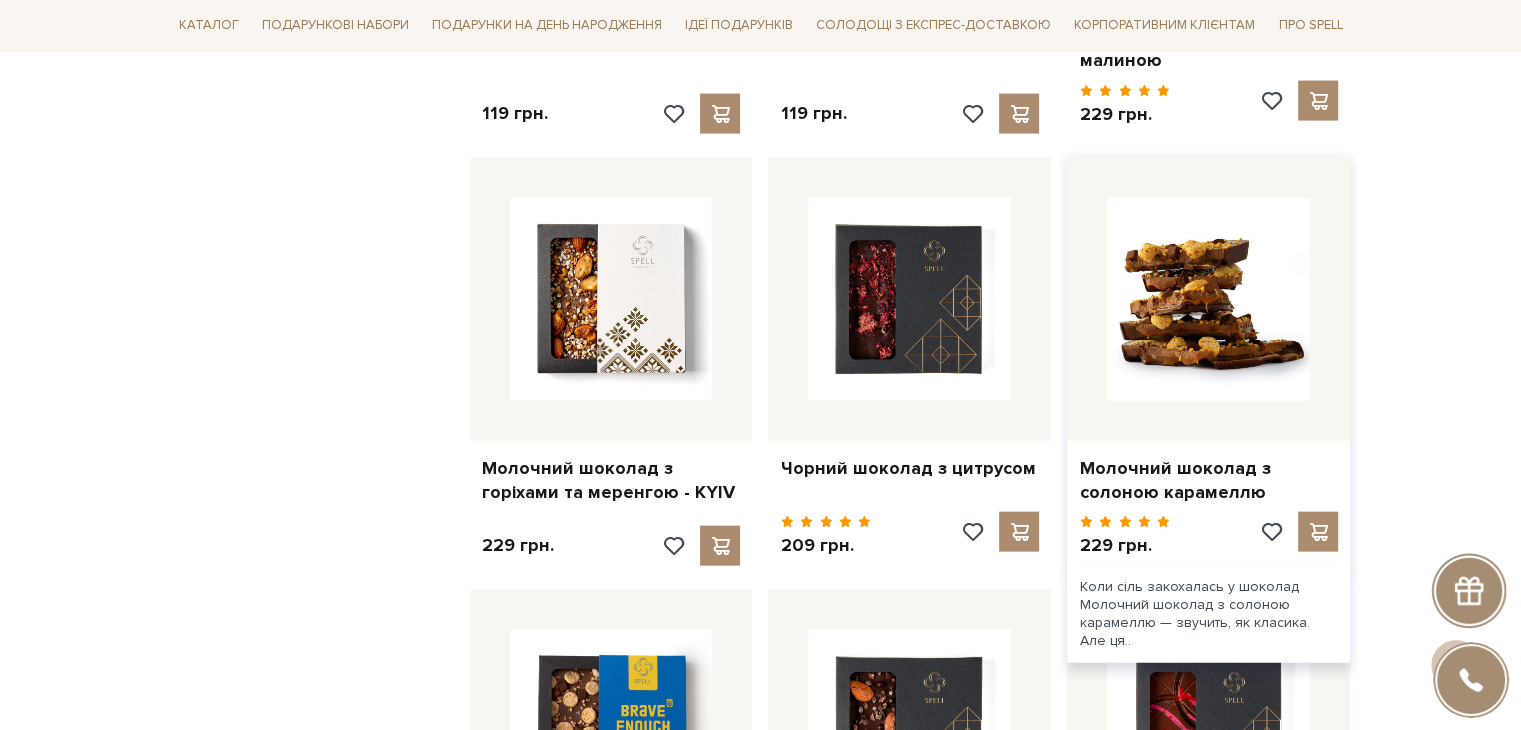 click at bounding box center [1208, 299] 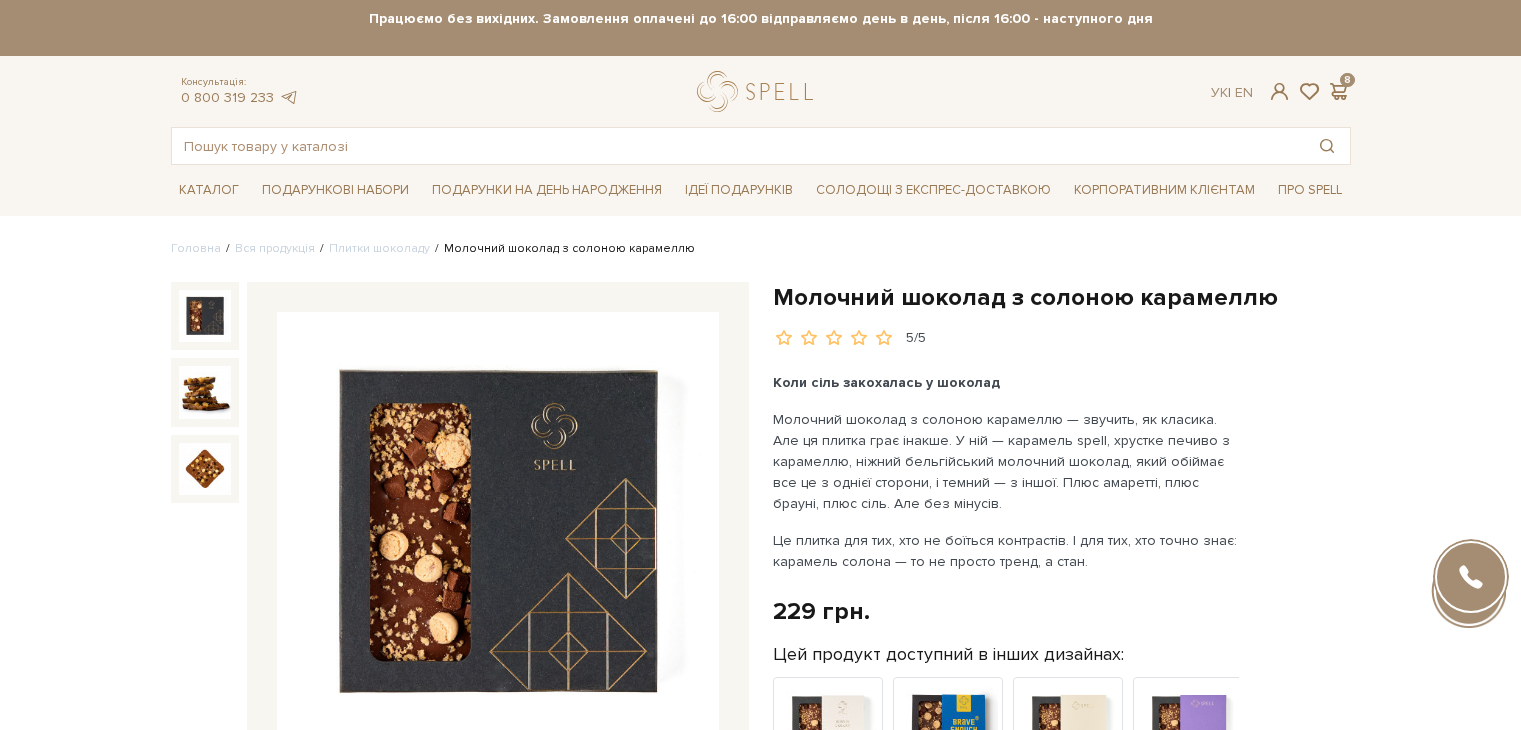 scroll, scrollTop: 0, scrollLeft: 0, axis: both 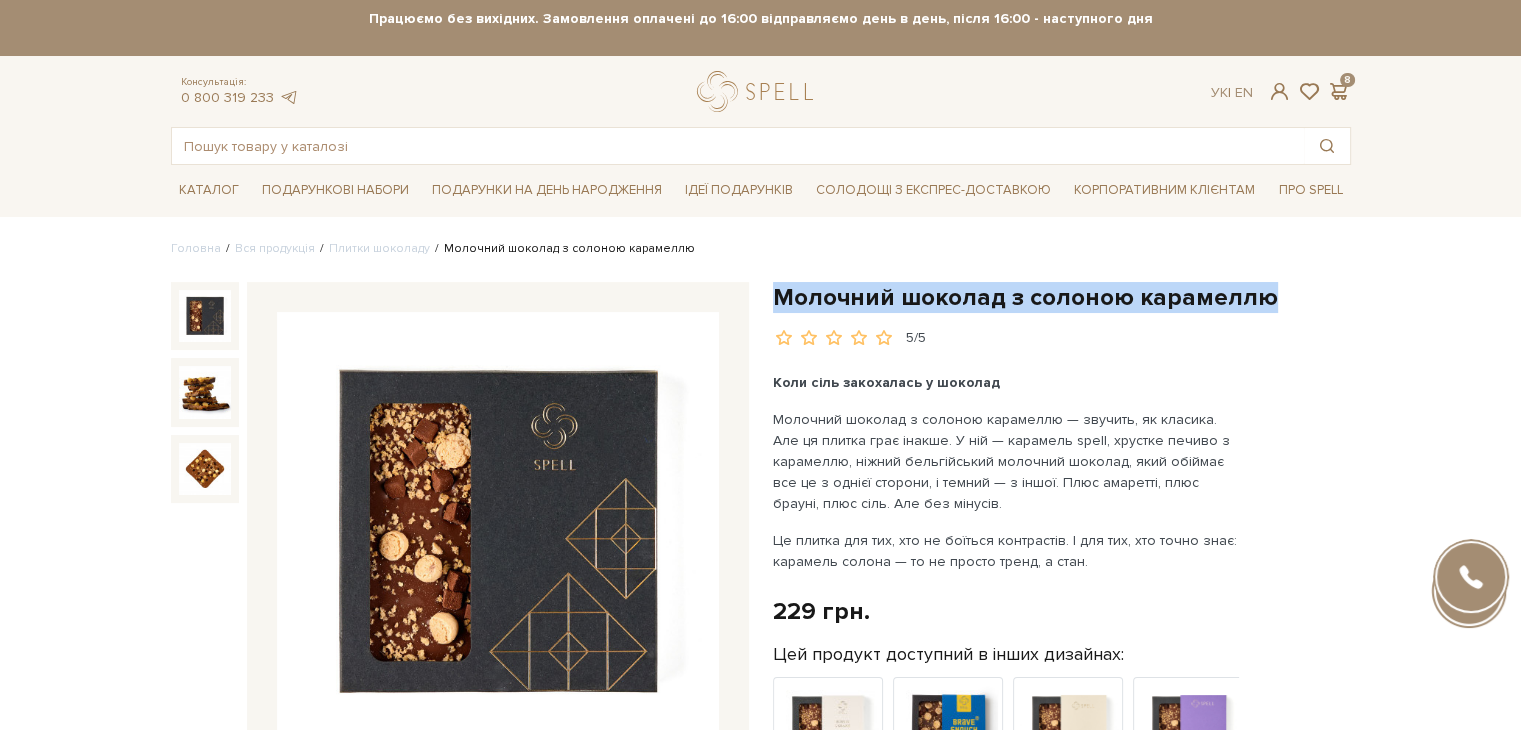drag, startPoint x: 774, startPoint y: 297, endPoint x: 1253, endPoint y: 301, distance: 479.0167 